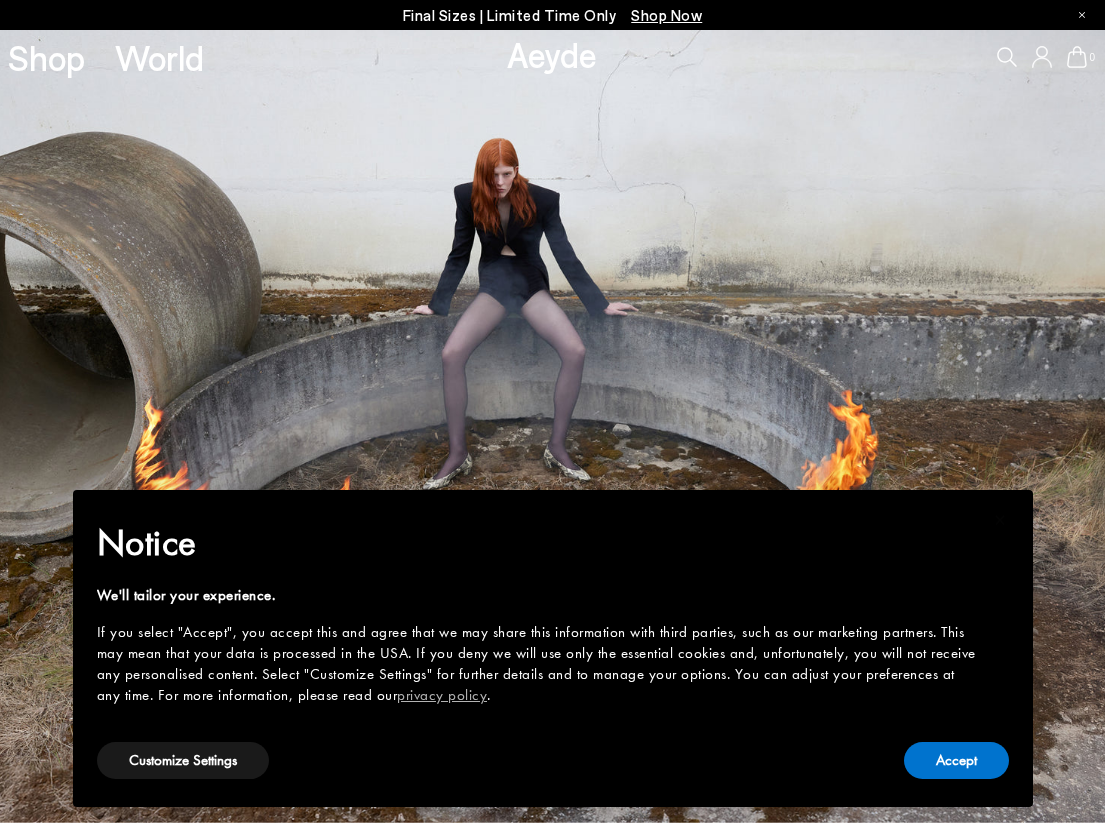 scroll, scrollTop: 0, scrollLeft: 0, axis: both 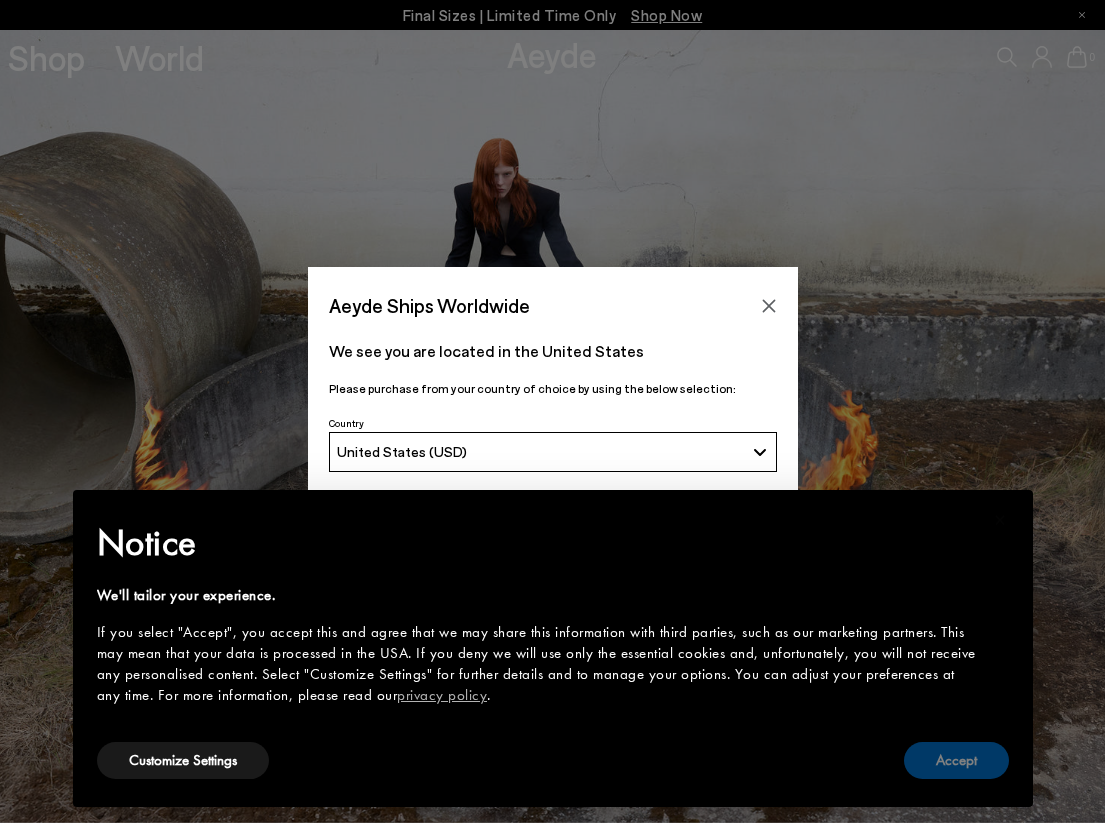 click on "Accept" at bounding box center (956, 760) 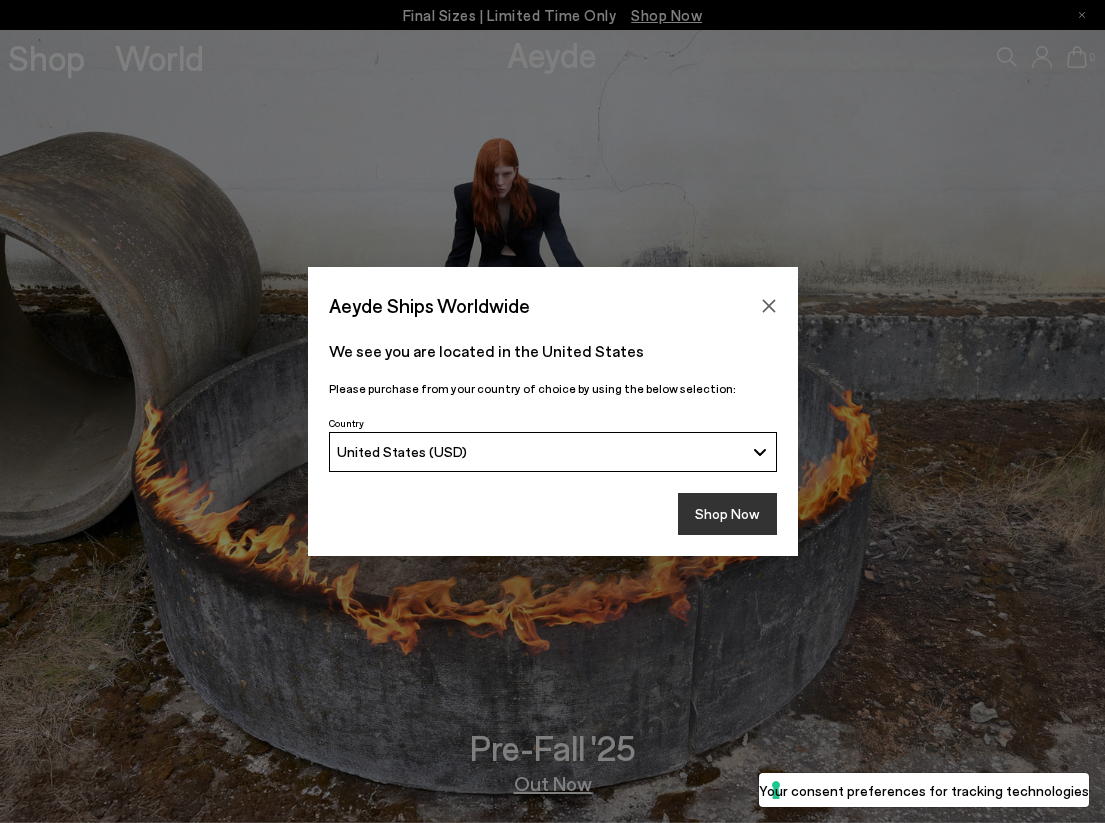 click on "Shop Now" at bounding box center (727, 514) 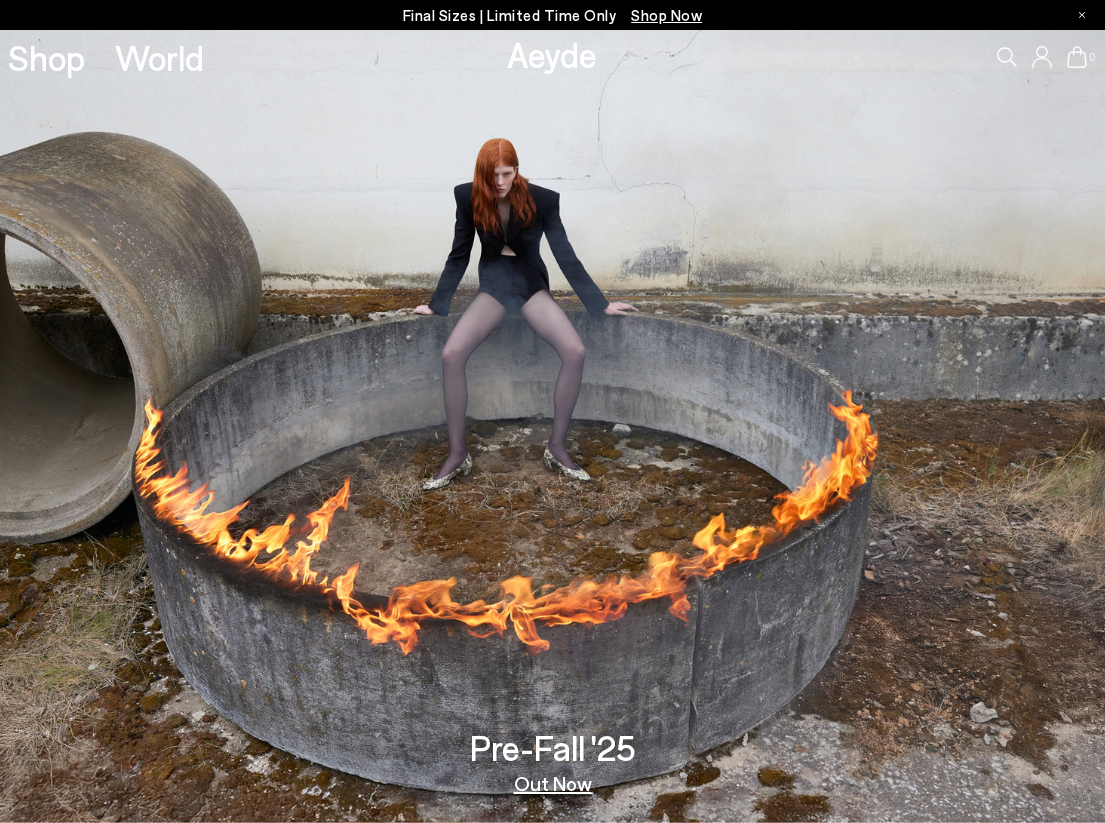 scroll, scrollTop: 0, scrollLeft: 0, axis: both 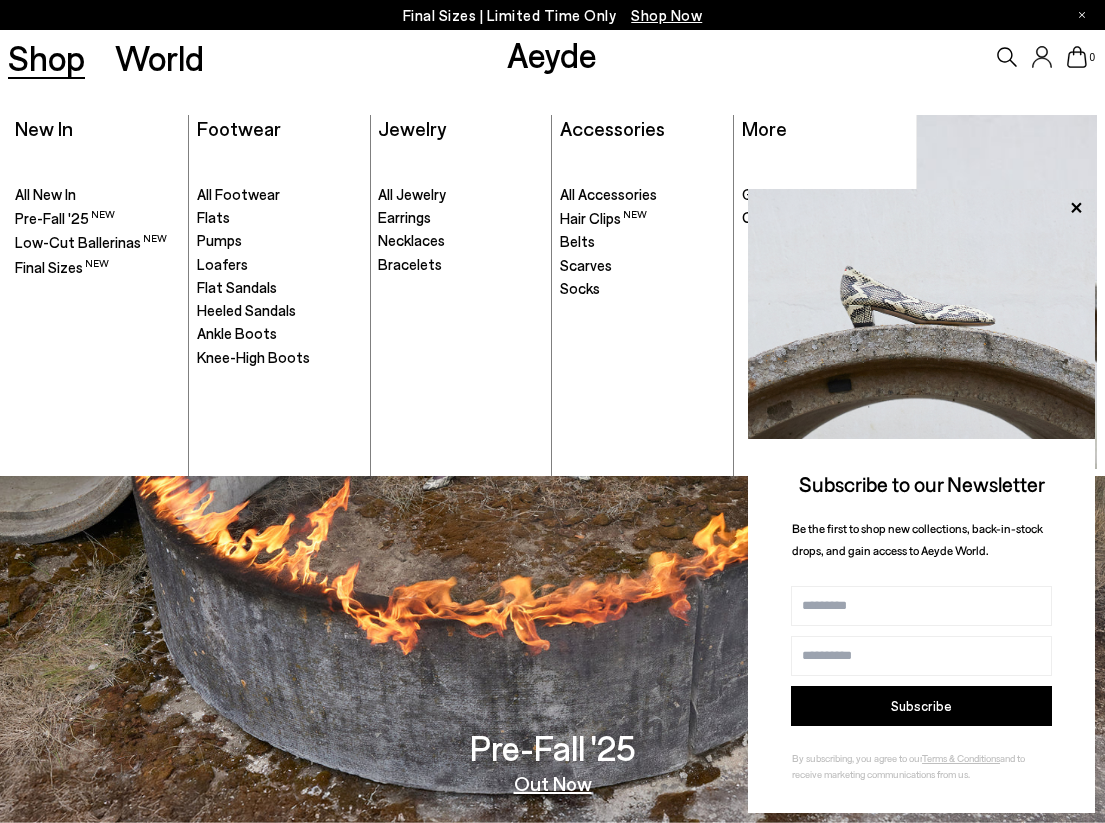 click on "New In
New In
.
All New In
Pre-Fall '25" at bounding box center [99, 295] 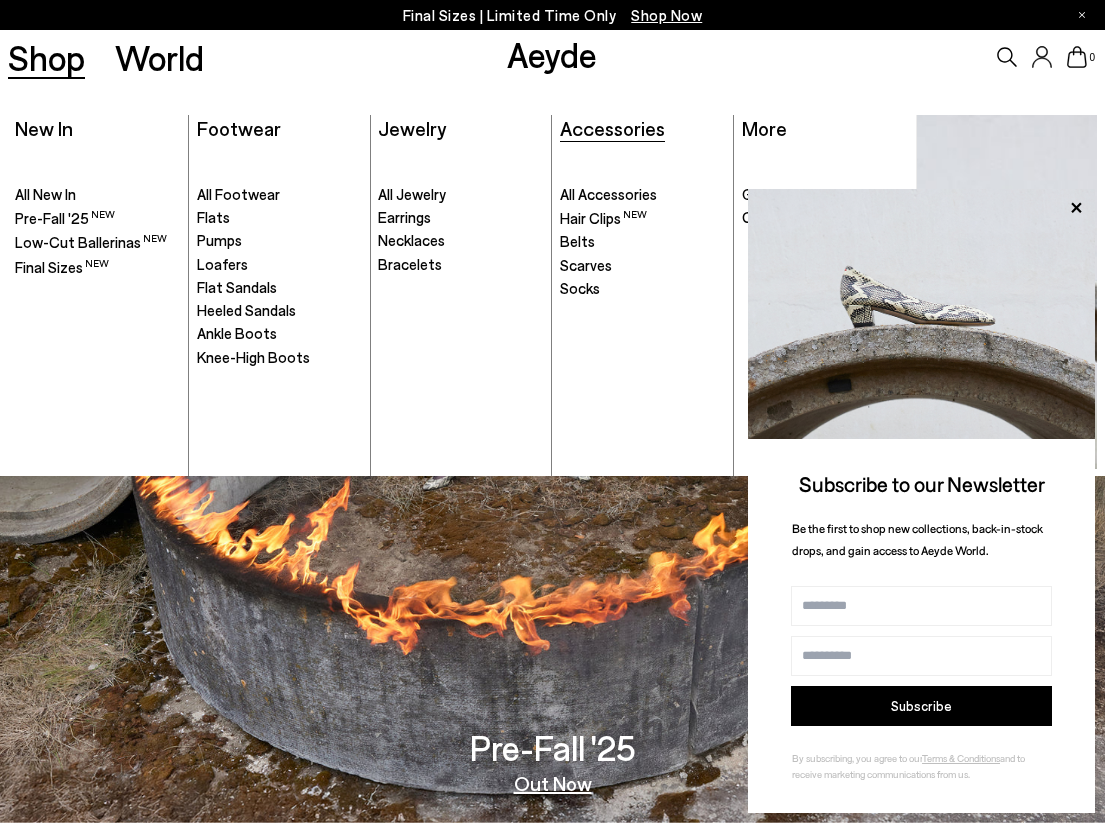 click on "Accessories" at bounding box center [612, 128] 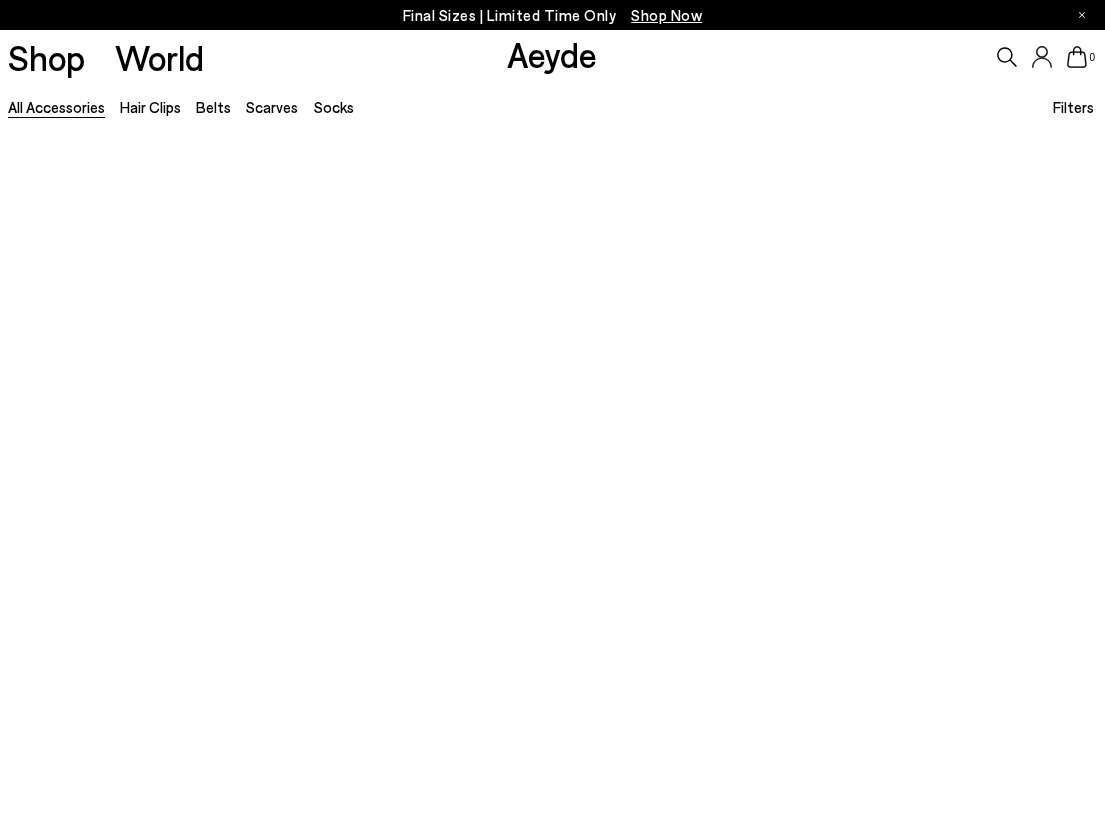 scroll, scrollTop: 0, scrollLeft: 0, axis: both 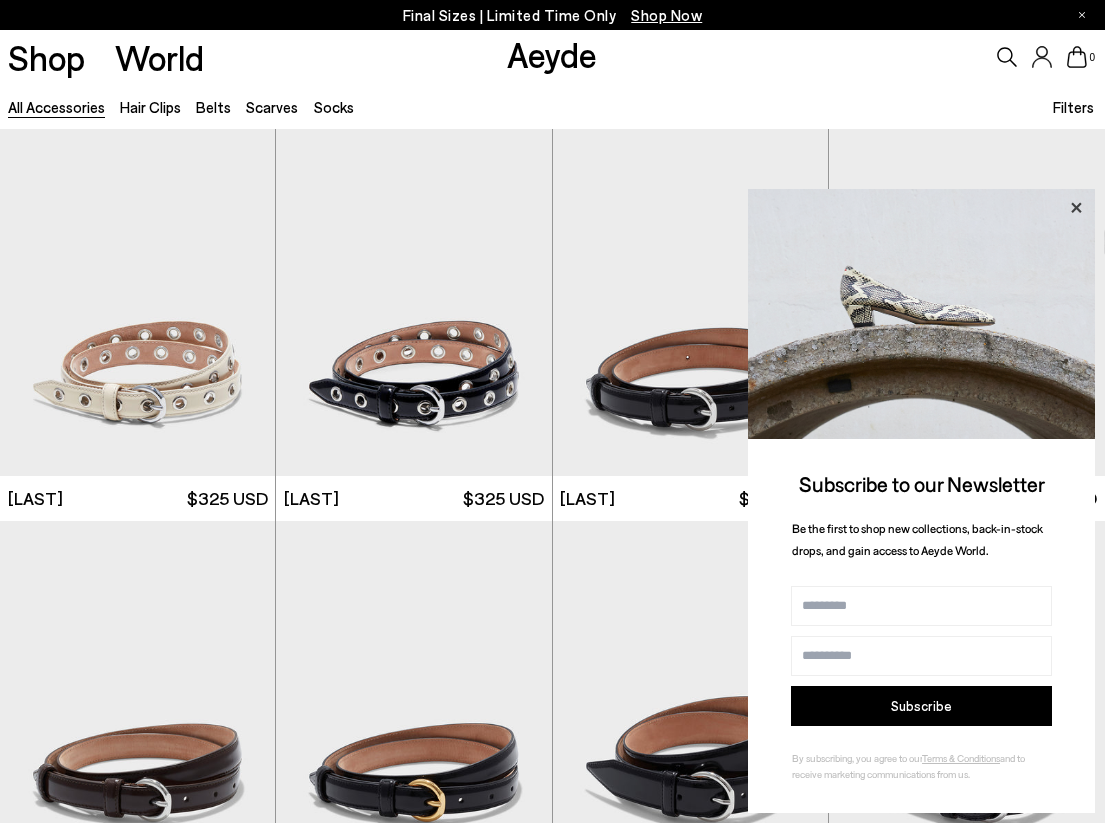 click 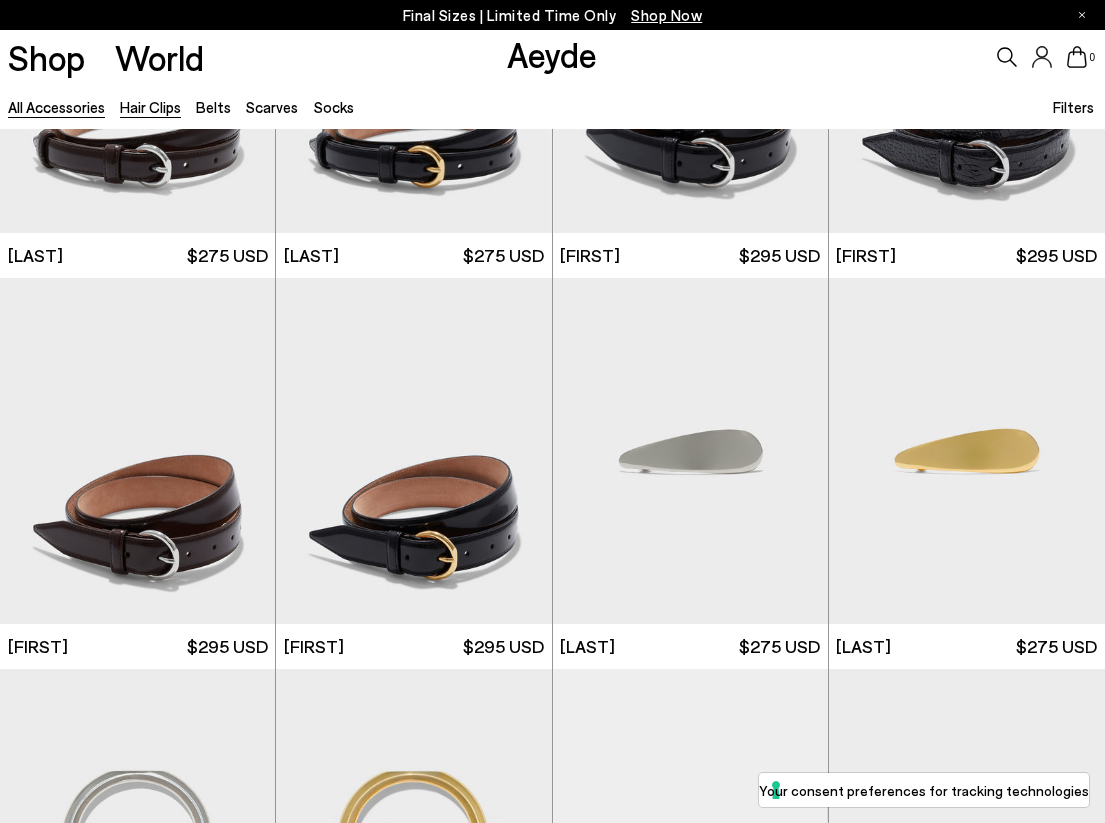 scroll, scrollTop: 602, scrollLeft: 0, axis: vertical 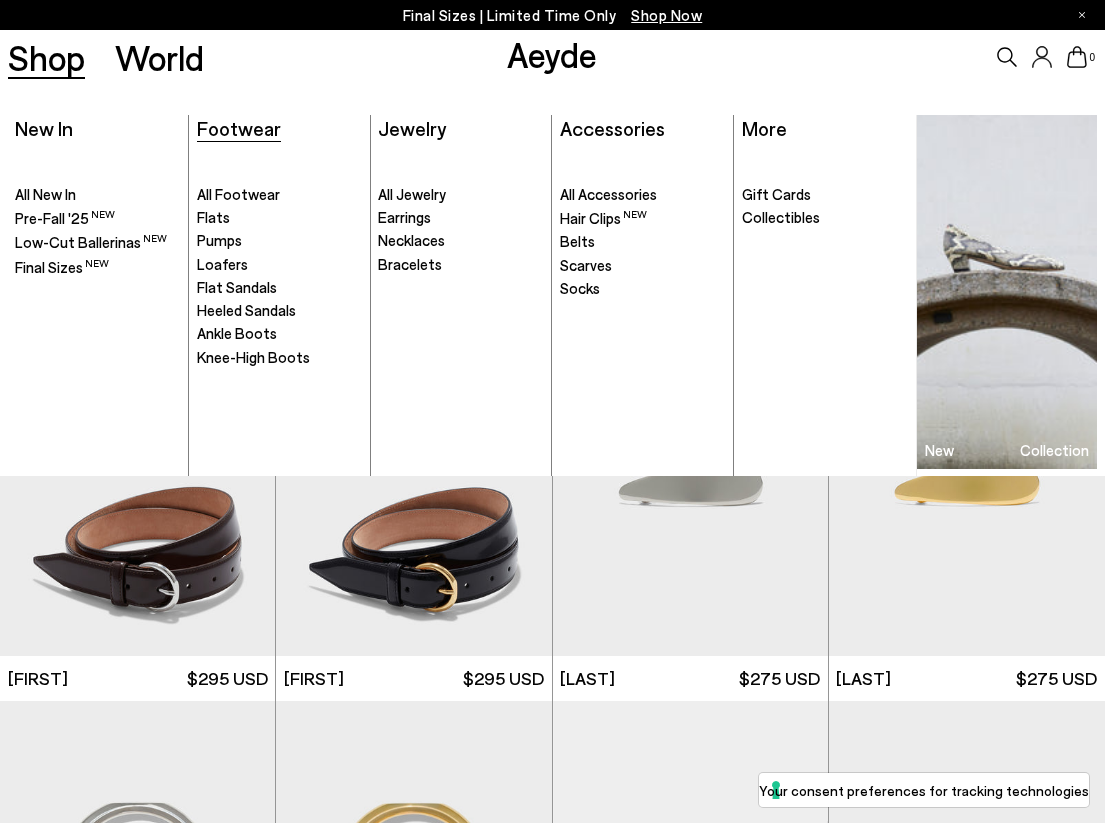 click on "Footwear" at bounding box center [239, 128] 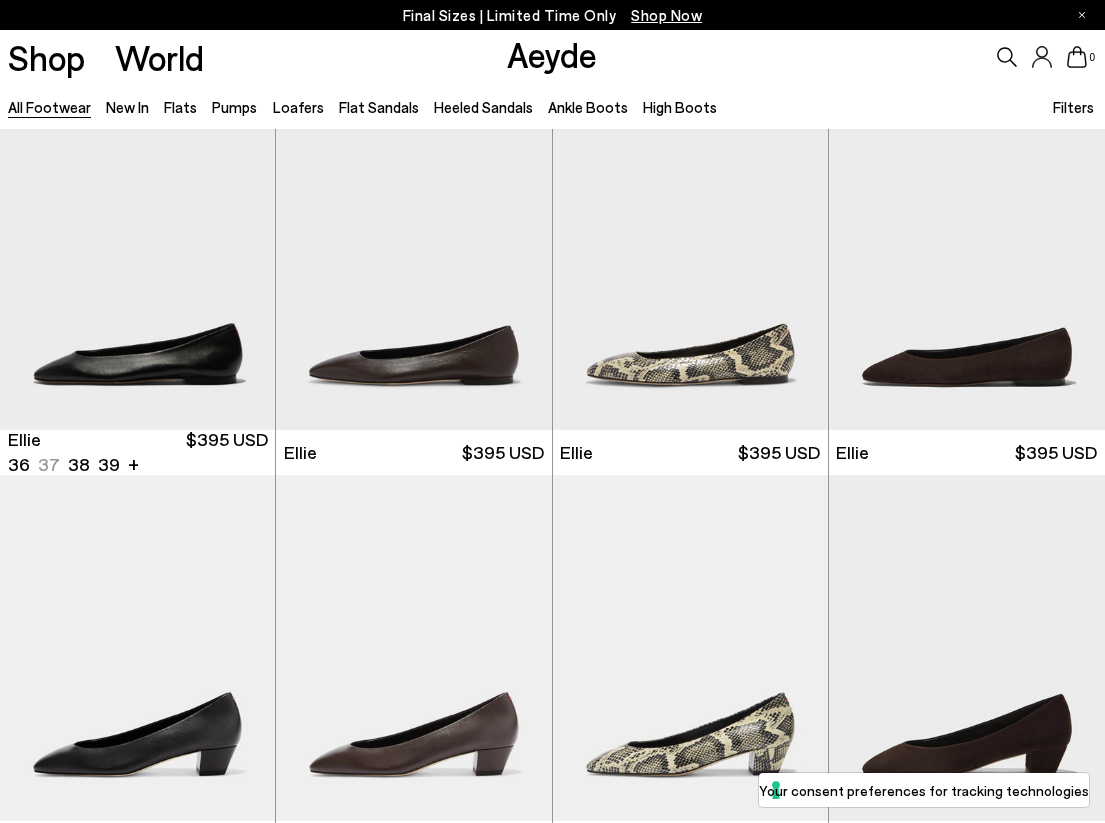 scroll, scrollTop: 48, scrollLeft: 0, axis: vertical 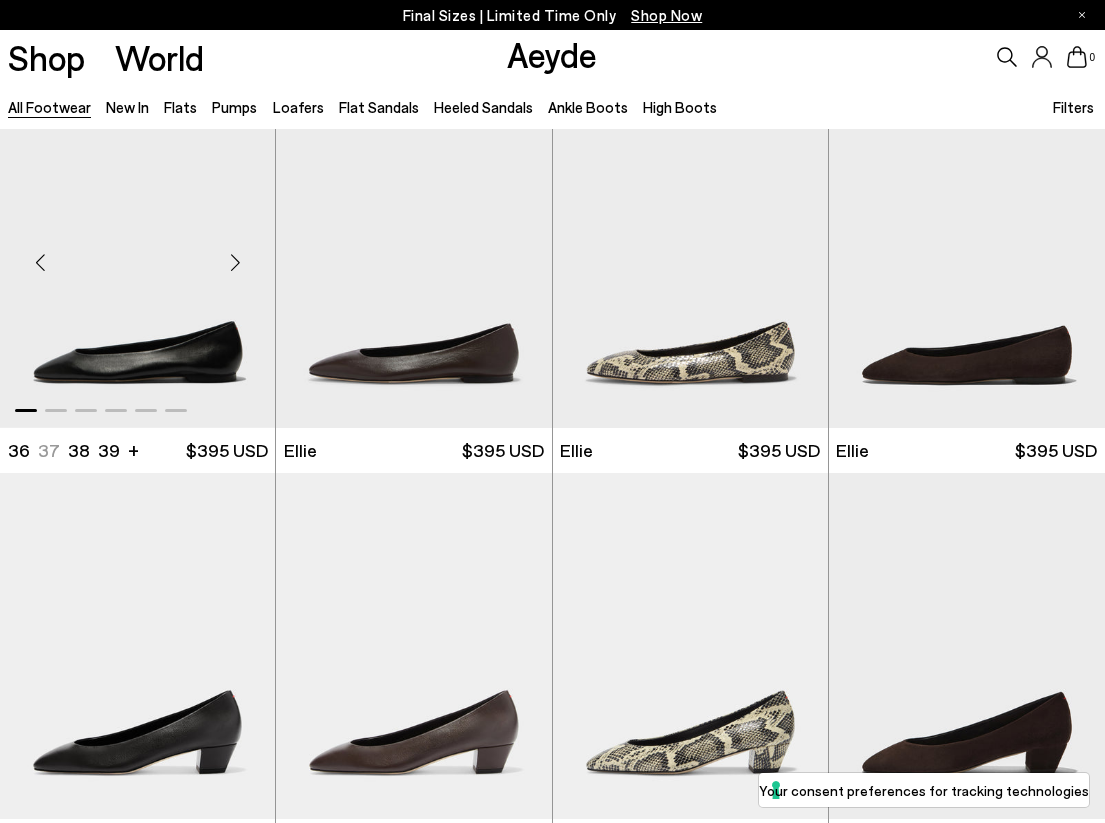 click at bounding box center [235, 262] 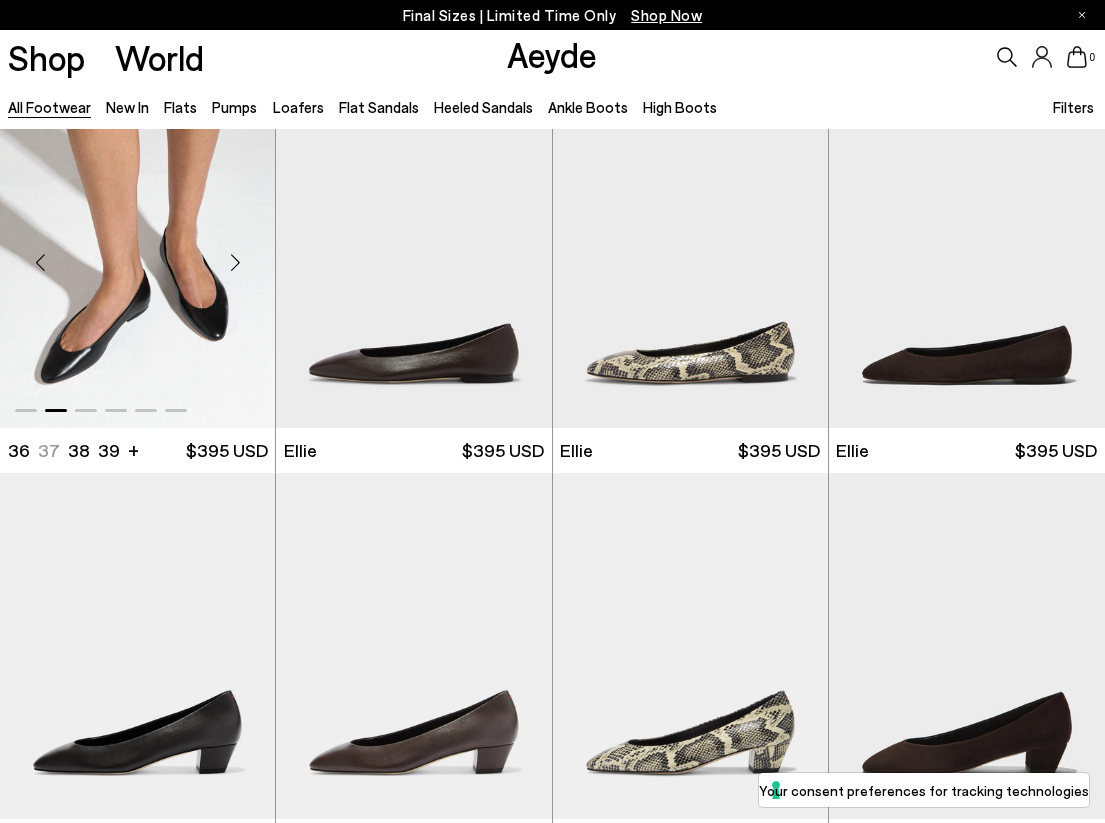 click at bounding box center [235, 262] 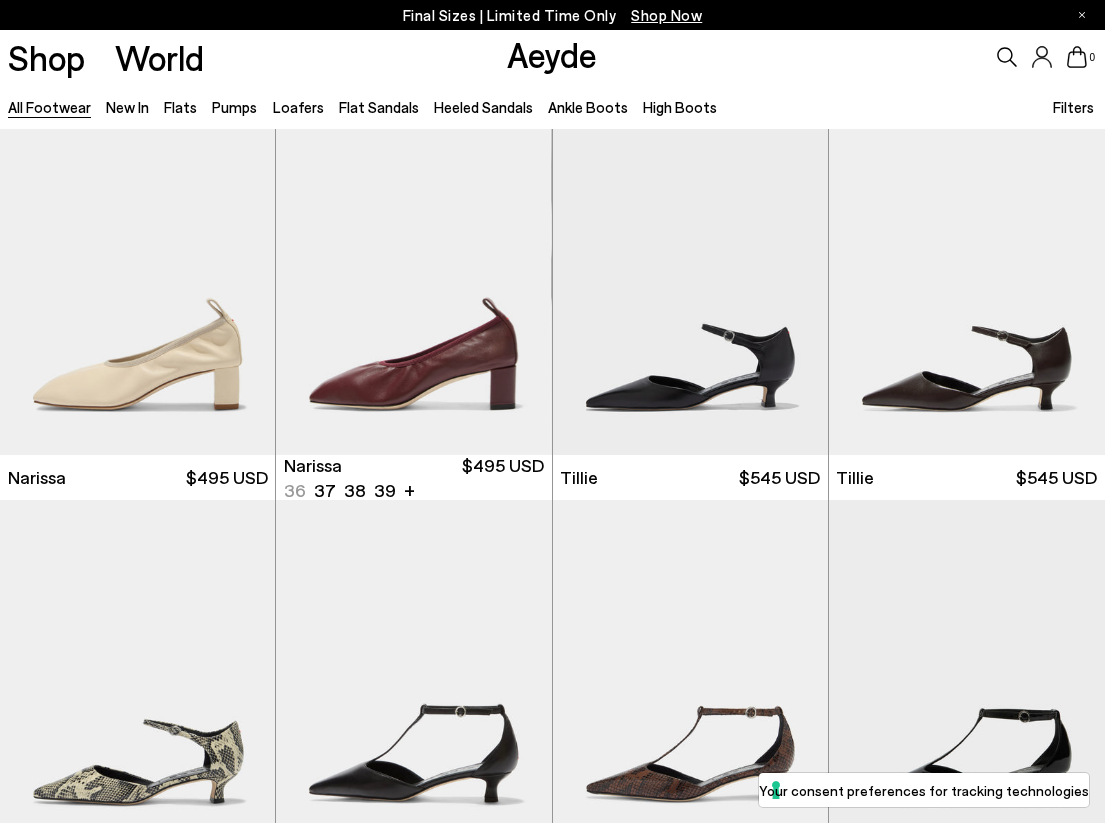 scroll, scrollTop: 1595, scrollLeft: 0, axis: vertical 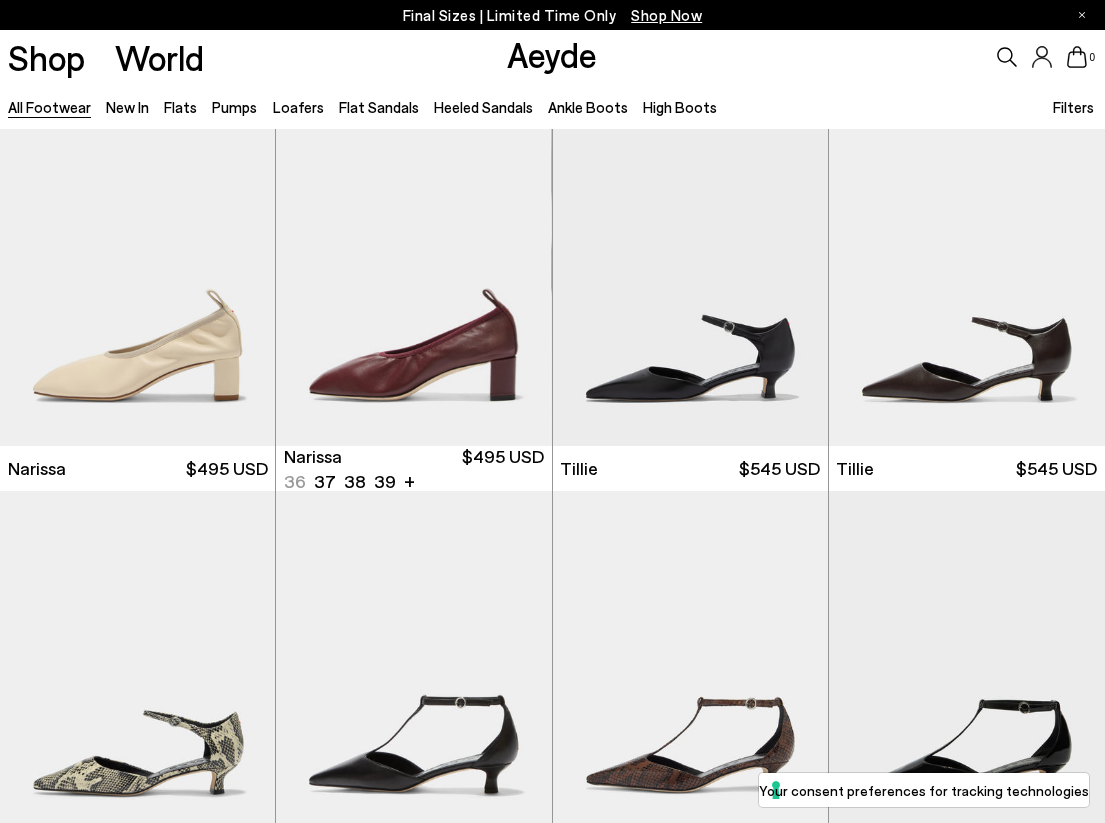 click at bounding box center [512, 281] 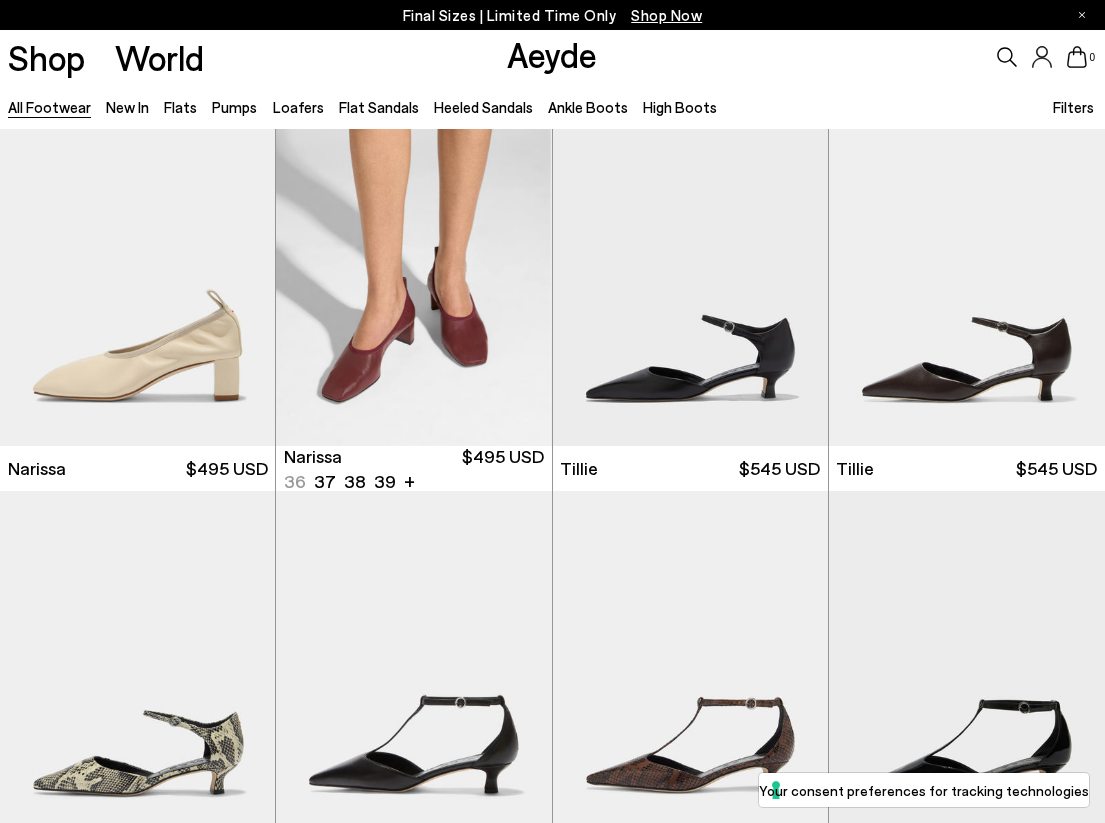 click at bounding box center [512, 281] 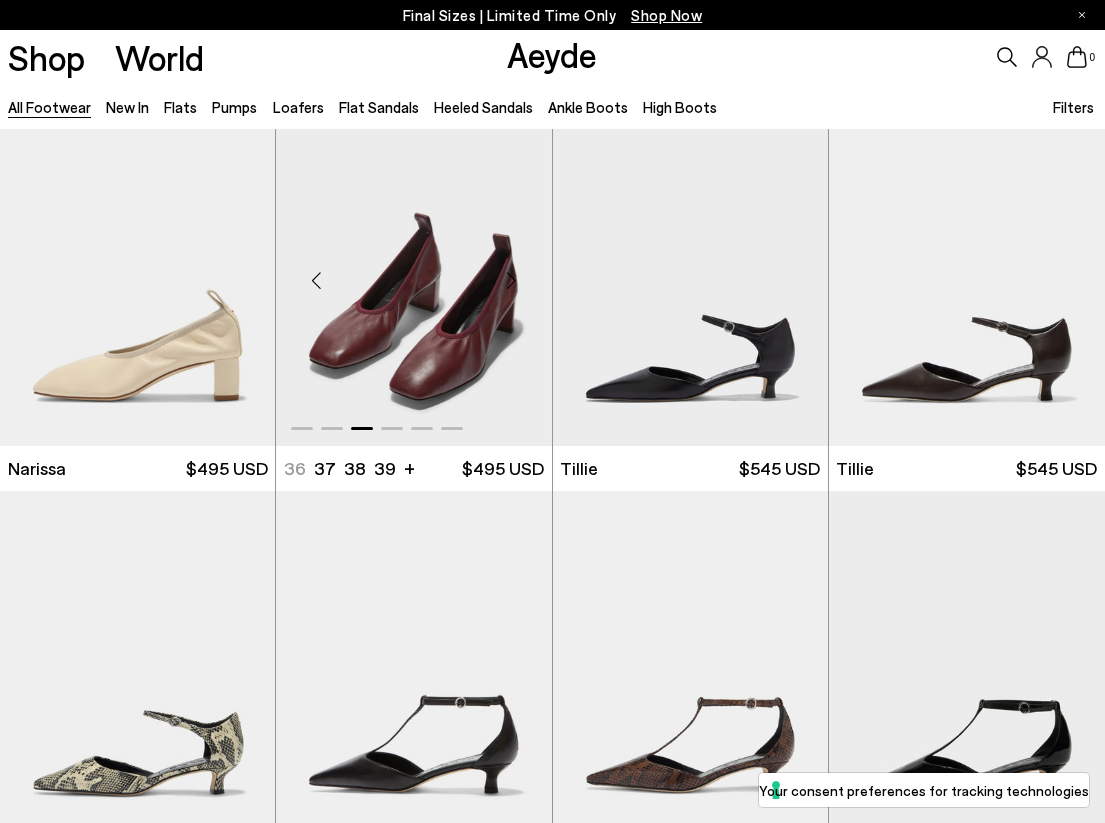 click at bounding box center (512, 281) 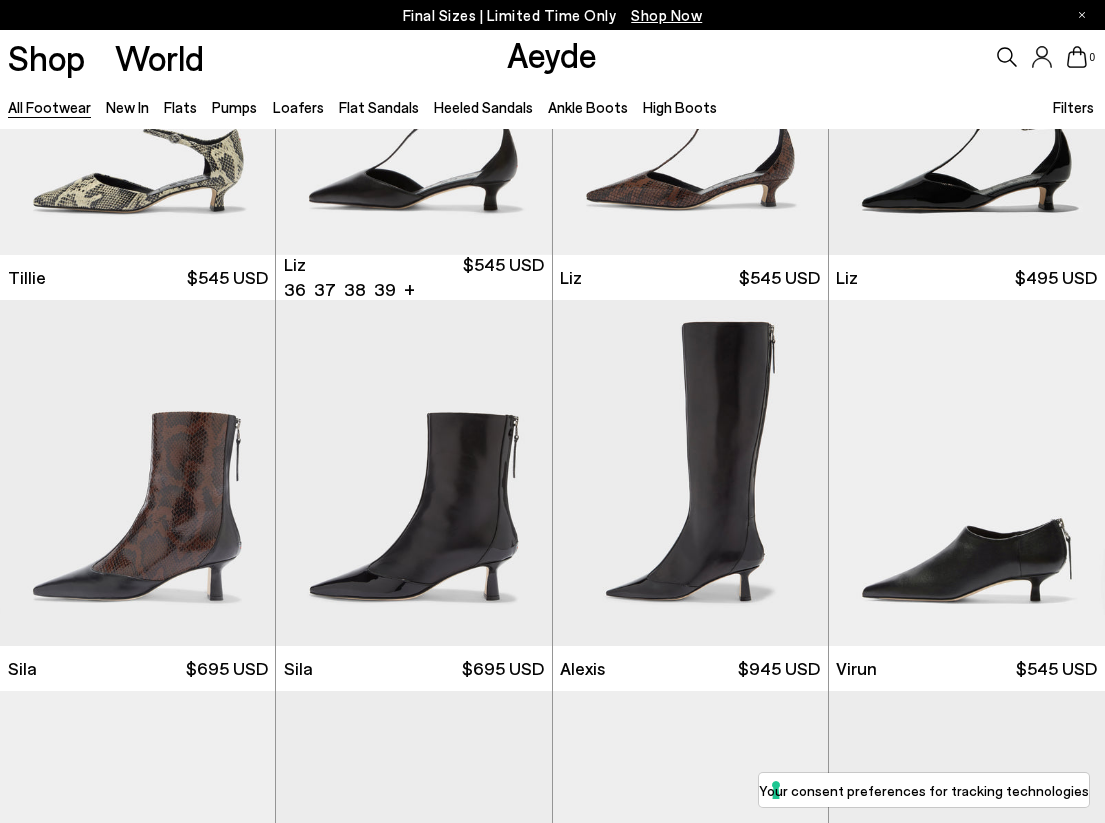 scroll, scrollTop: 2413, scrollLeft: 0, axis: vertical 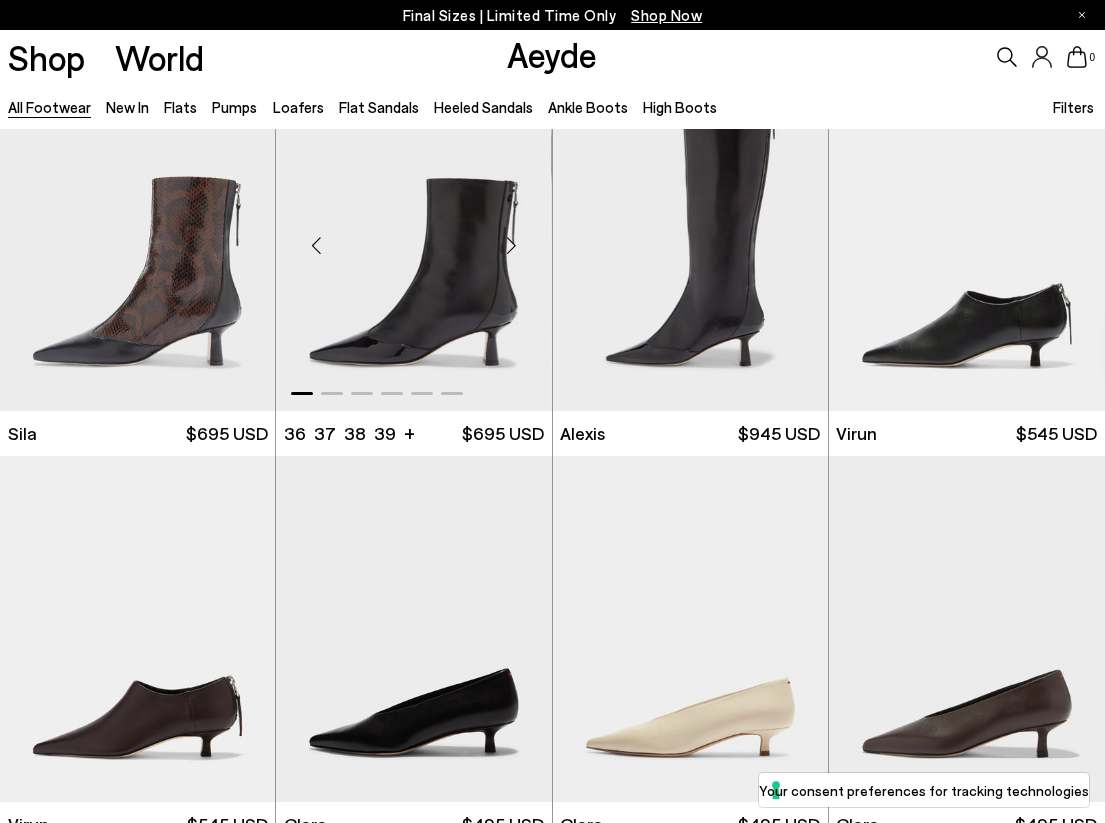 click at bounding box center [512, 246] 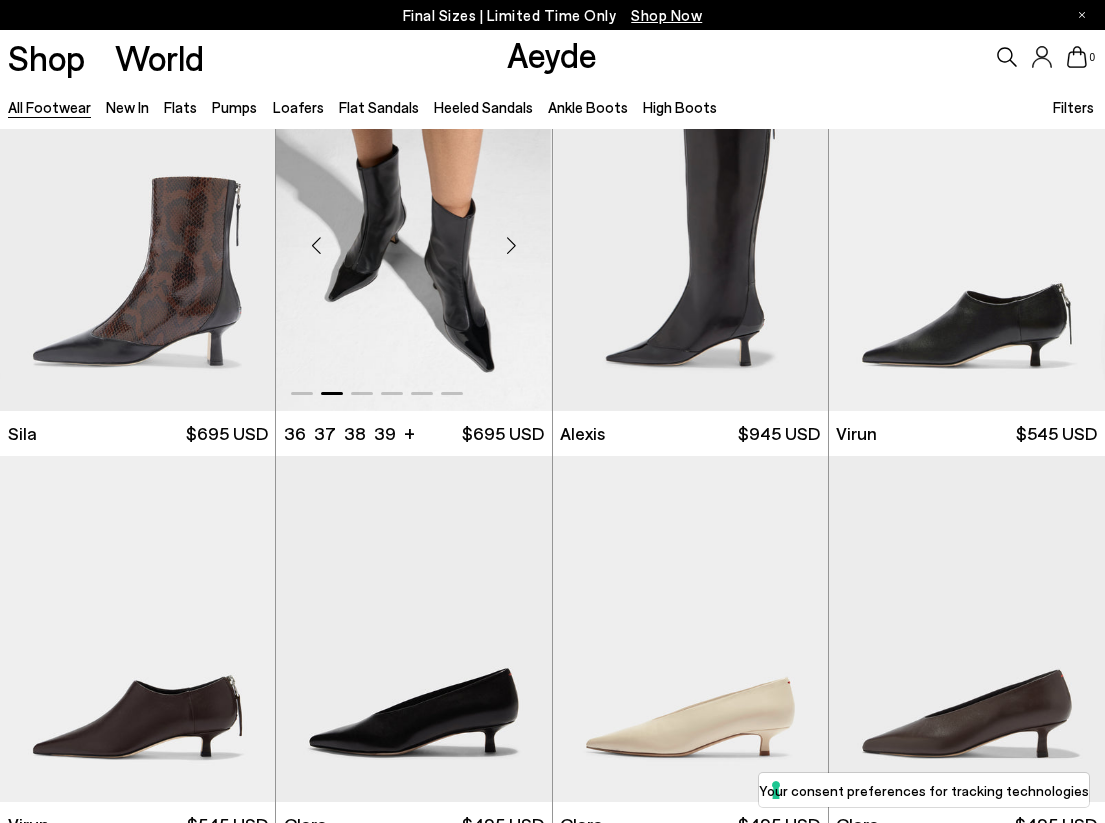 click at bounding box center [512, 246] 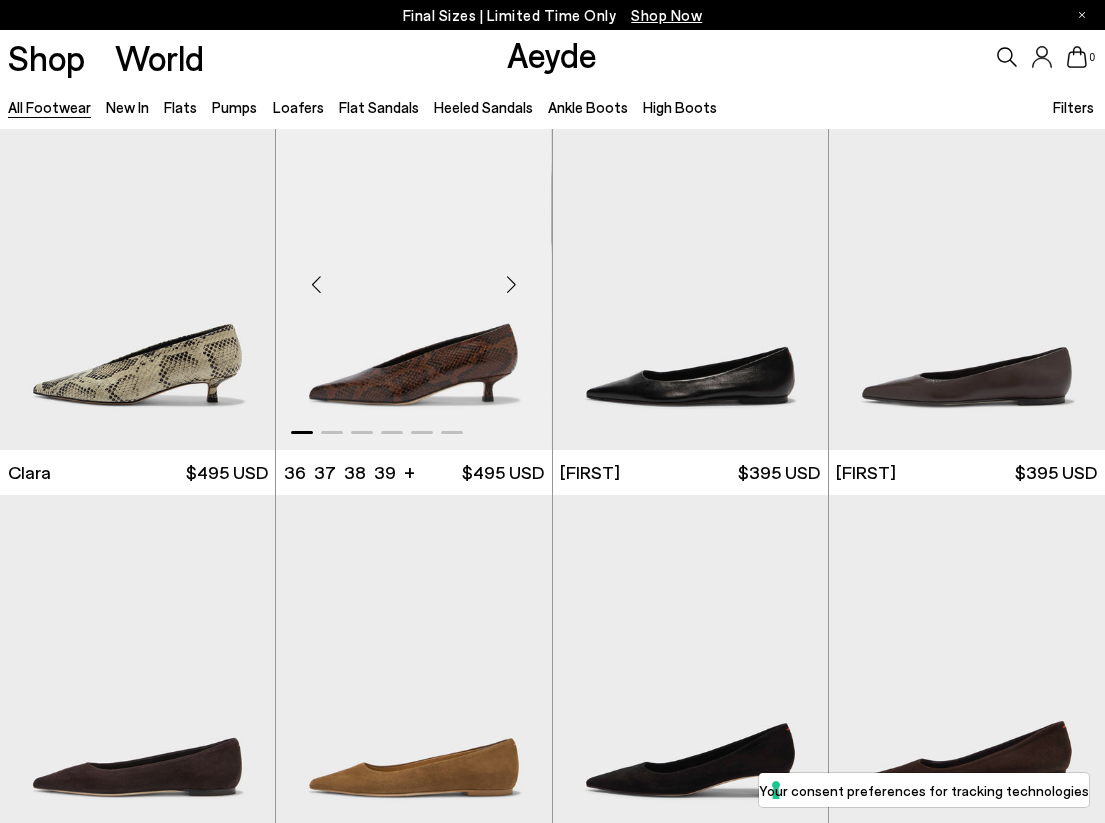 scroll, scrollTop: 3178, scrollLeft: 0, axis: vertical 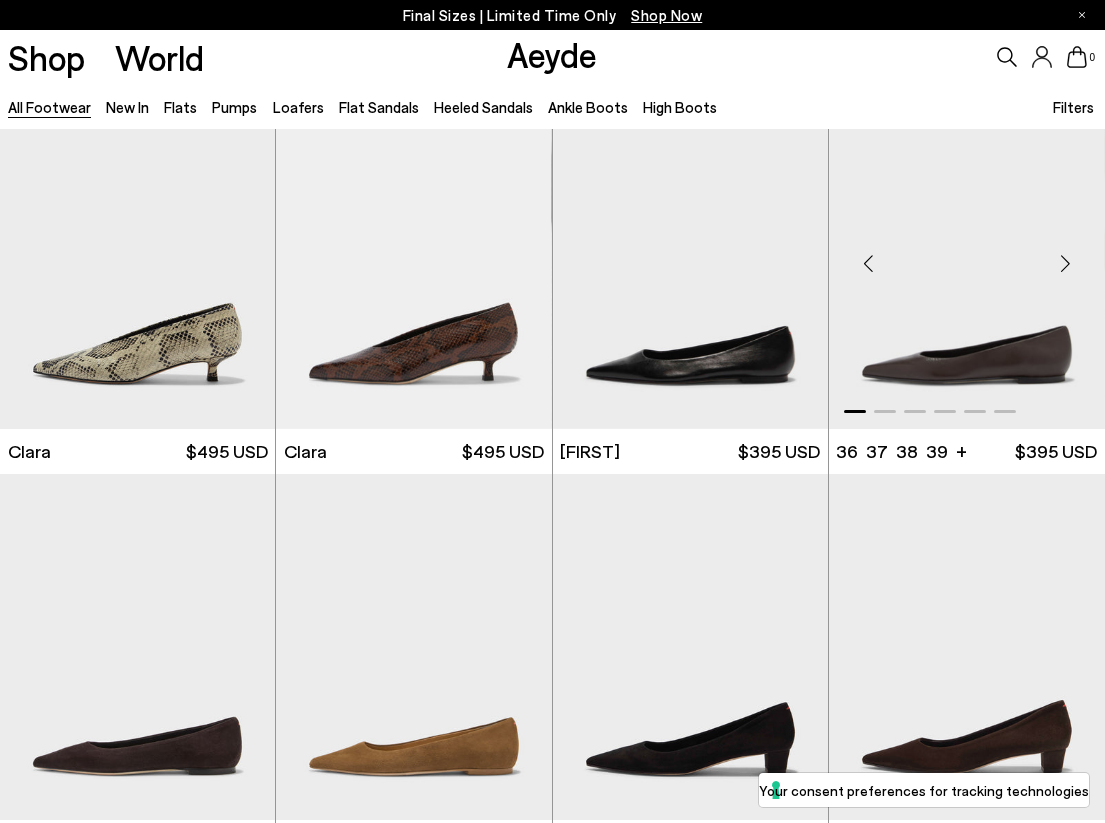 click at bounding box center [1065, 263] 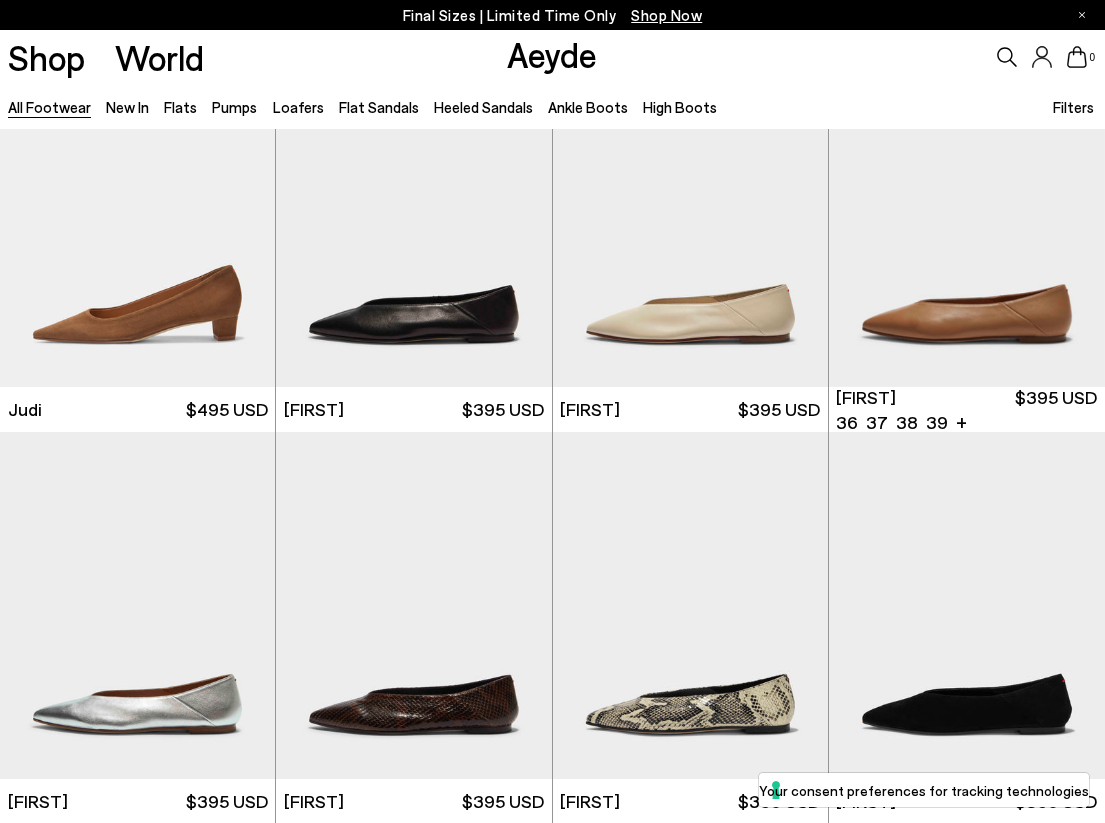 scroll, scrollTop: 4022, scrollLeft: 0, axis: vertical 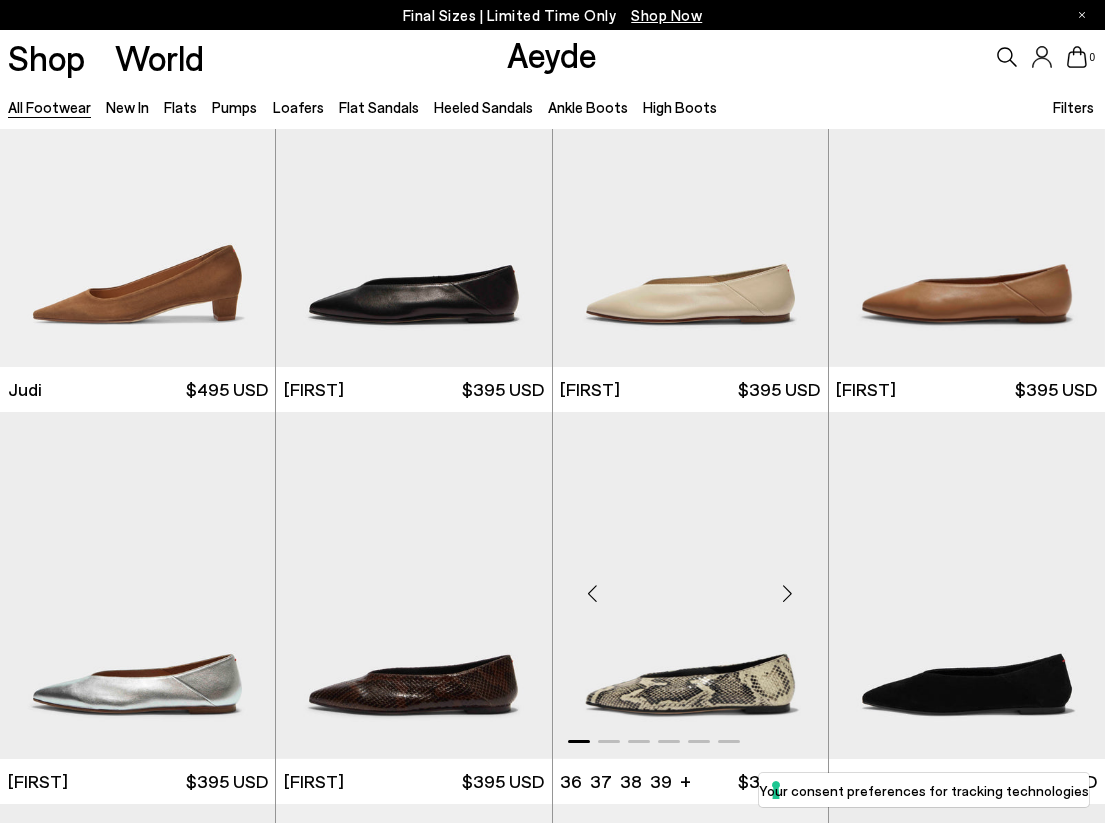 click at bounding box center (788, 594) 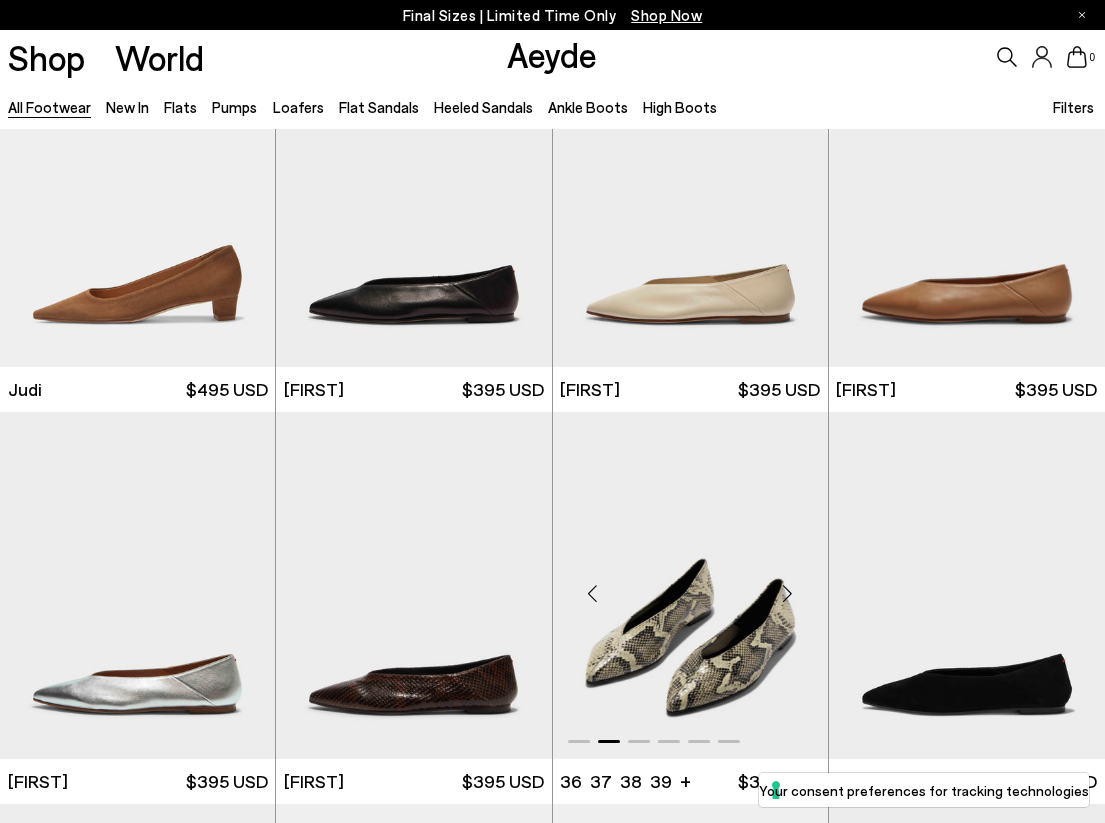 click at bounding box center [788, 594] 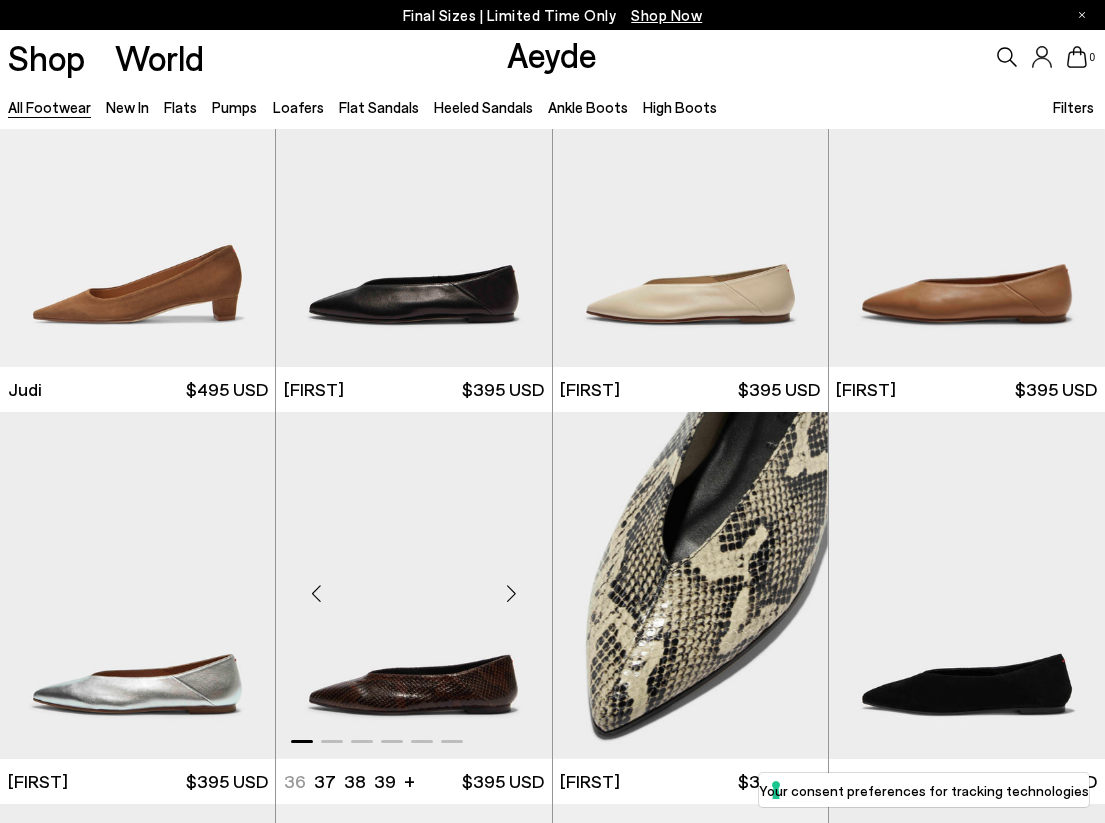 click at bounding box center [512, 594] 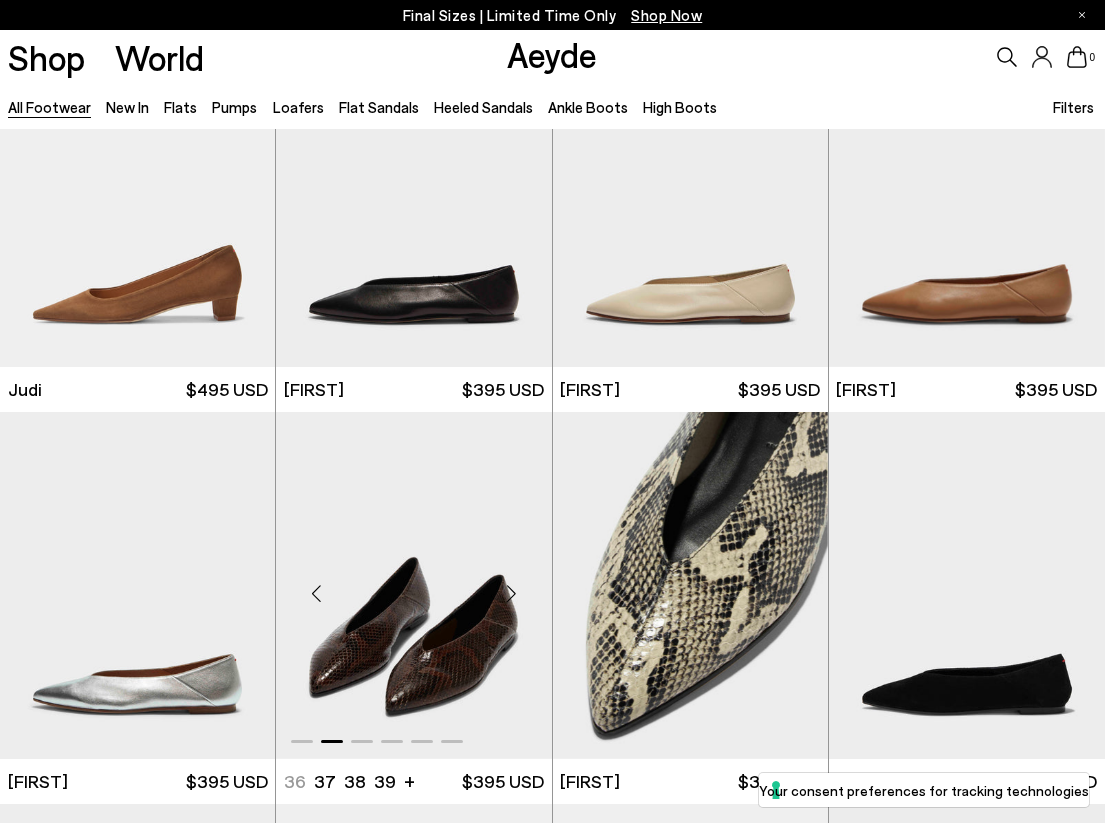 click at bounding box center (512, 594) 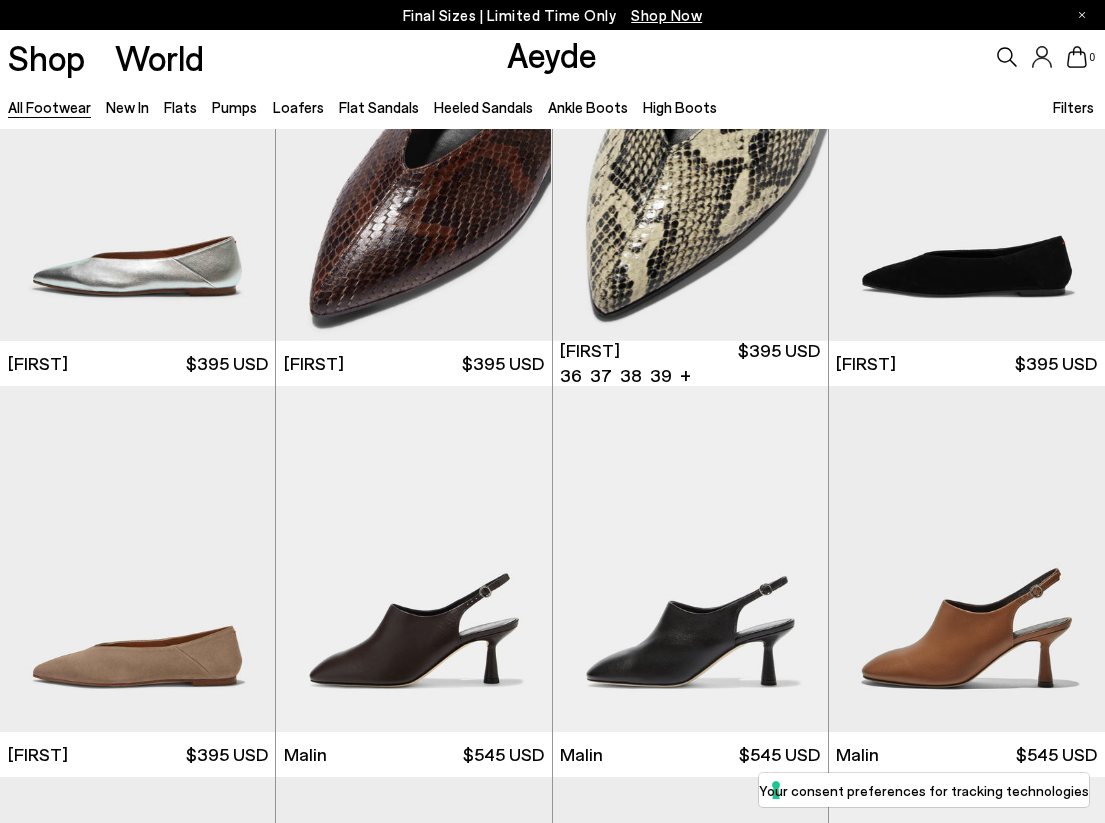 scroll, scrollTop: 4438, scrollLeft: 0, axis: vertical 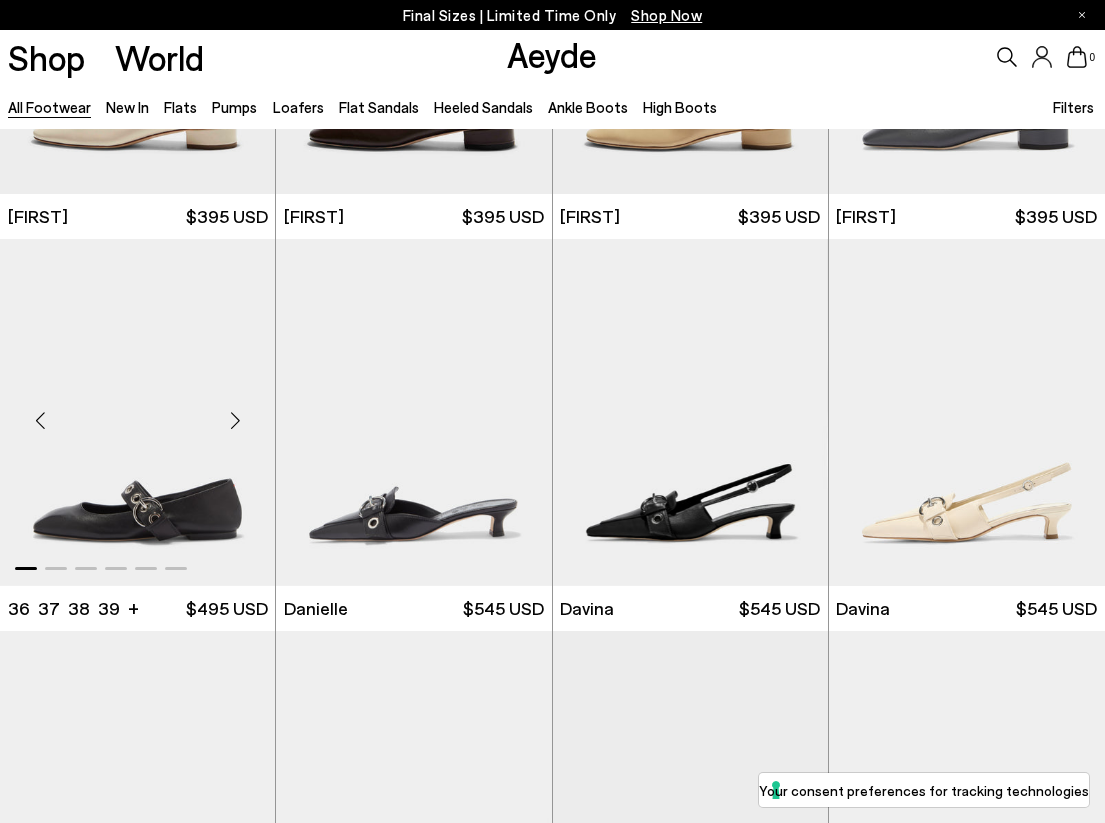 click at bounding box center [235, 420] 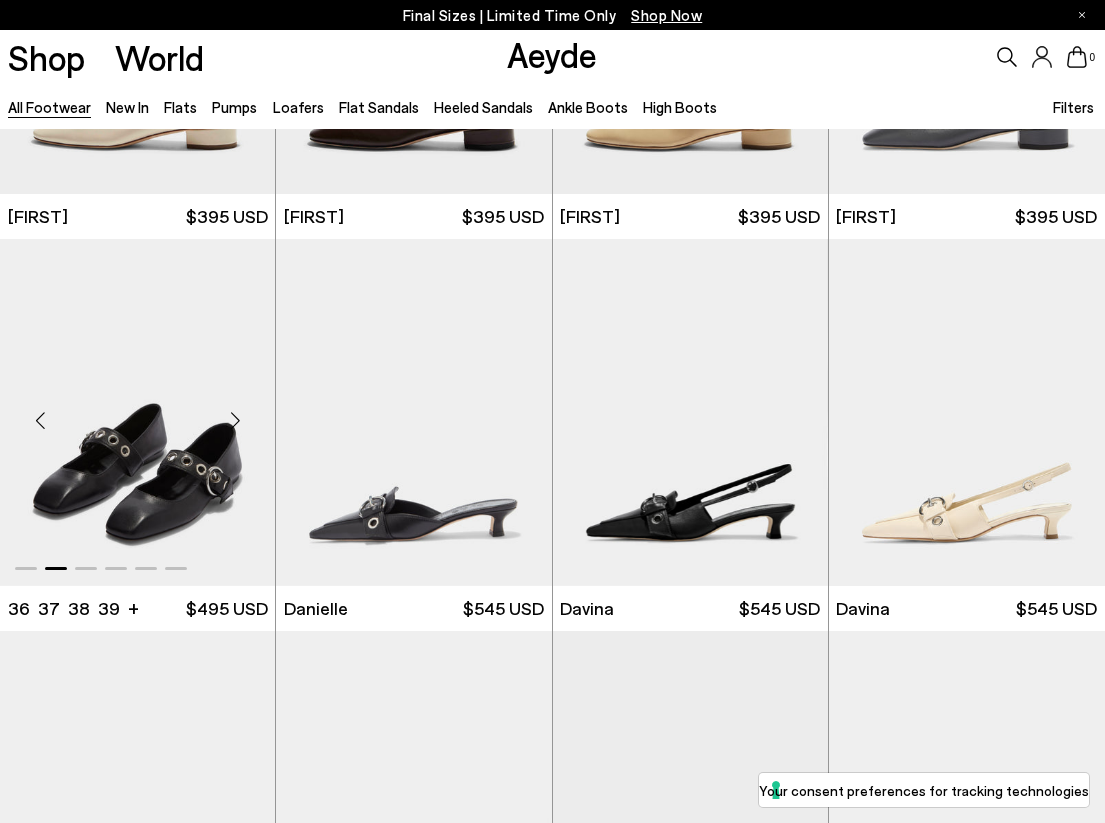 click at bounding box center [235, 420] 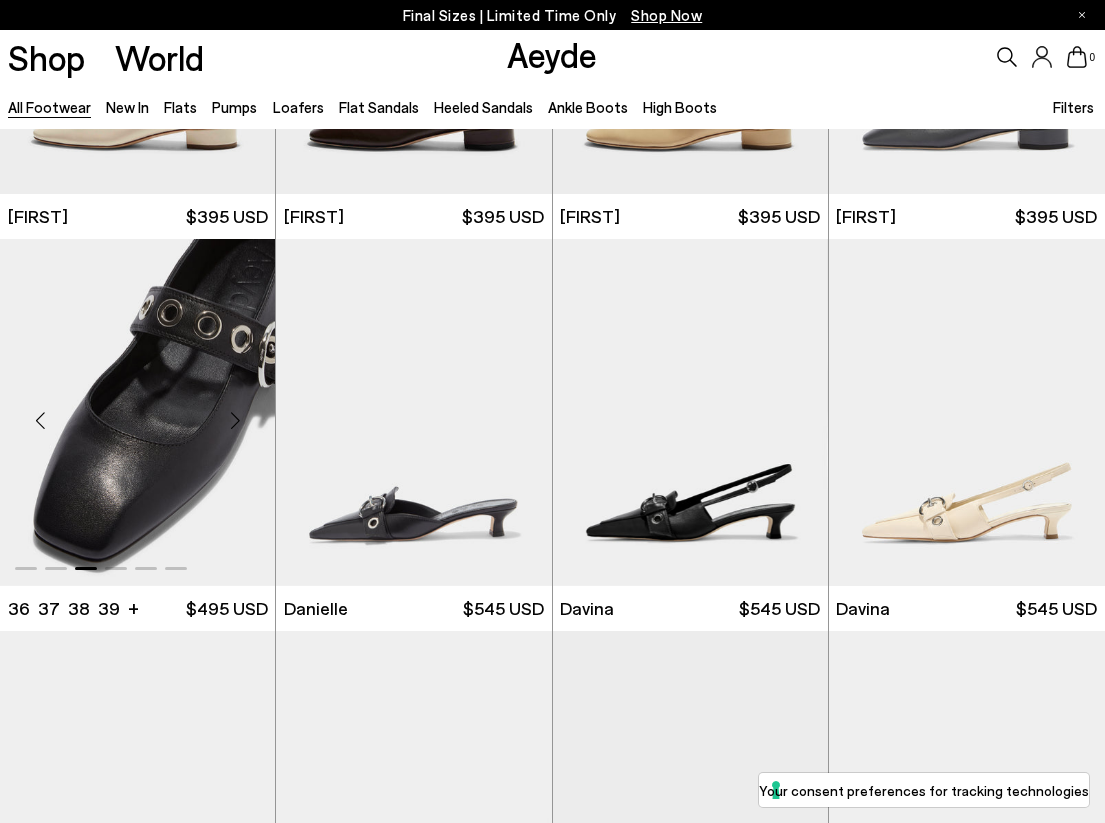 click at bounding box center (235, 420) 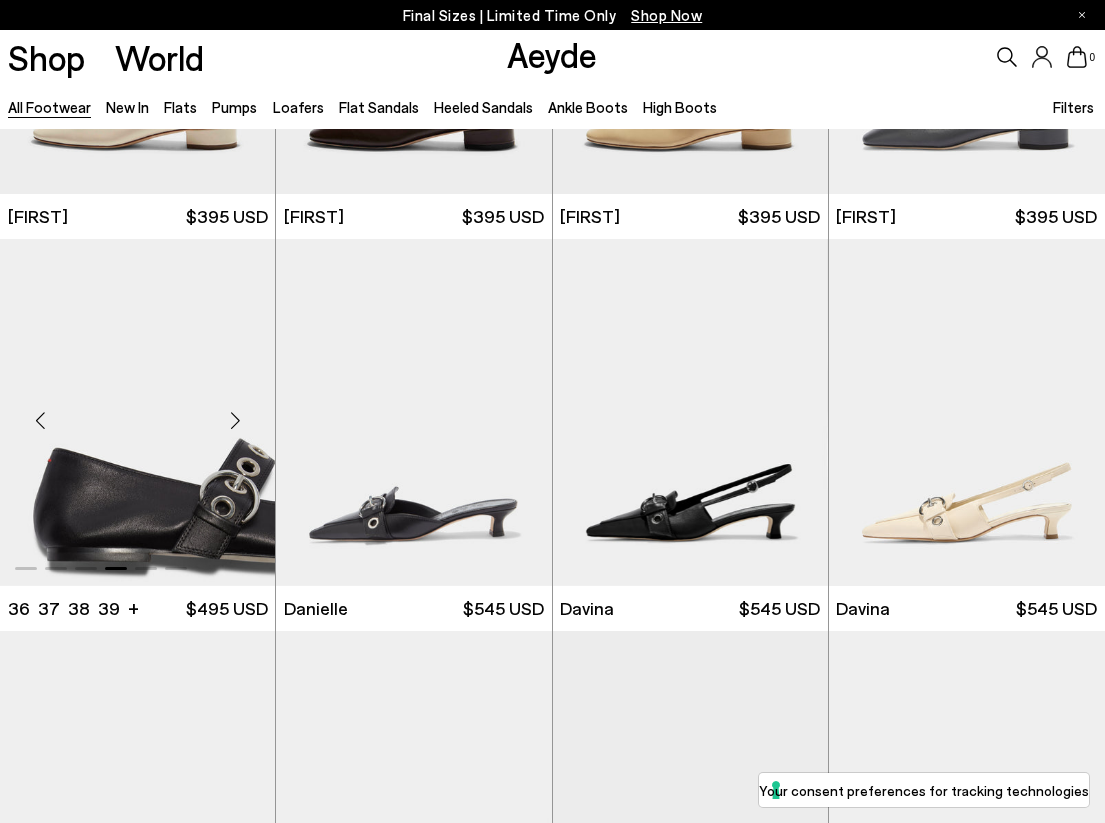click at bounding box center (235, 420) 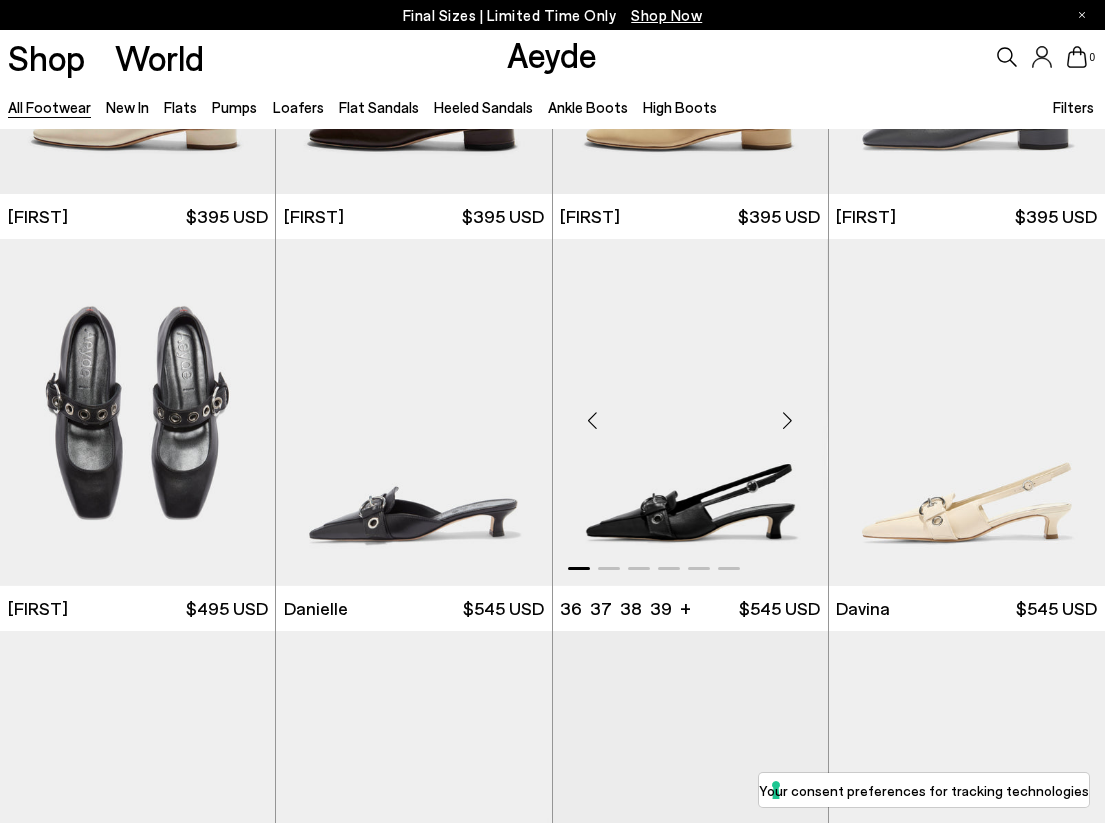 click at bounding box center (788, 420) 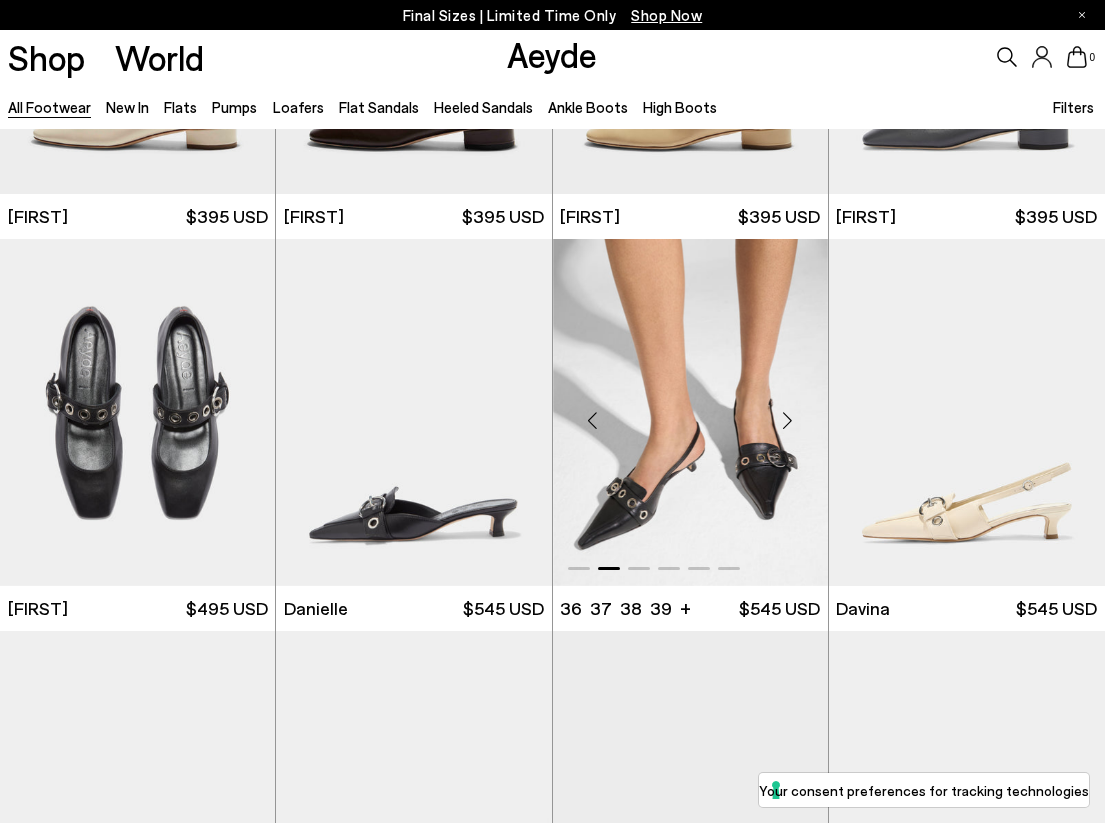 click at bounding box center [788, 420] 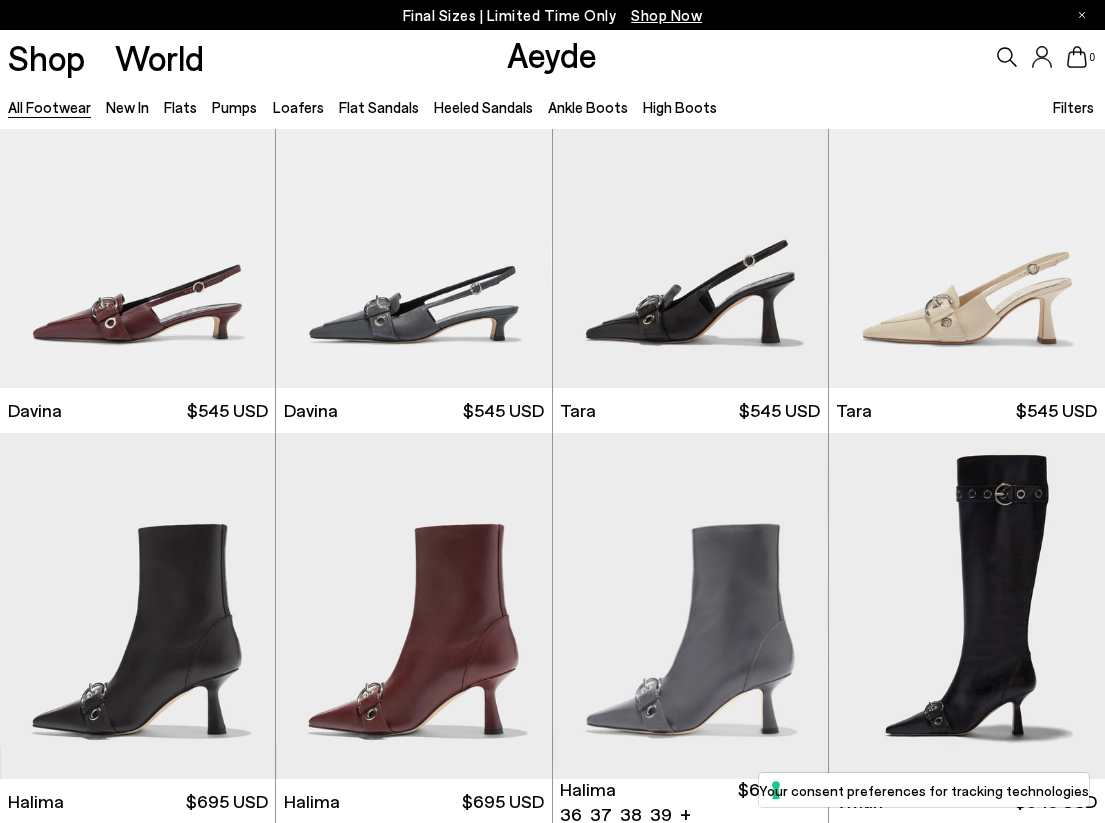 scroll, scrollTop: 6768, scrollLeft: 0, axis: vertical 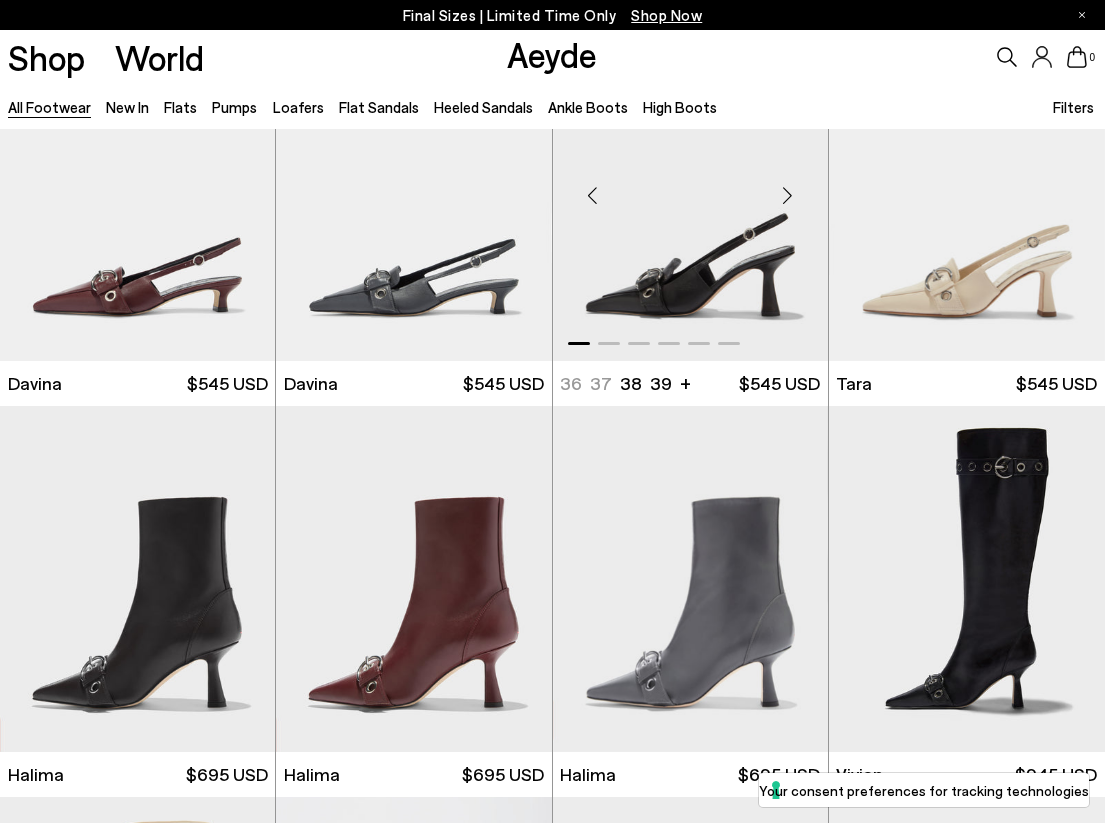 click at bounding box center (788, 196) 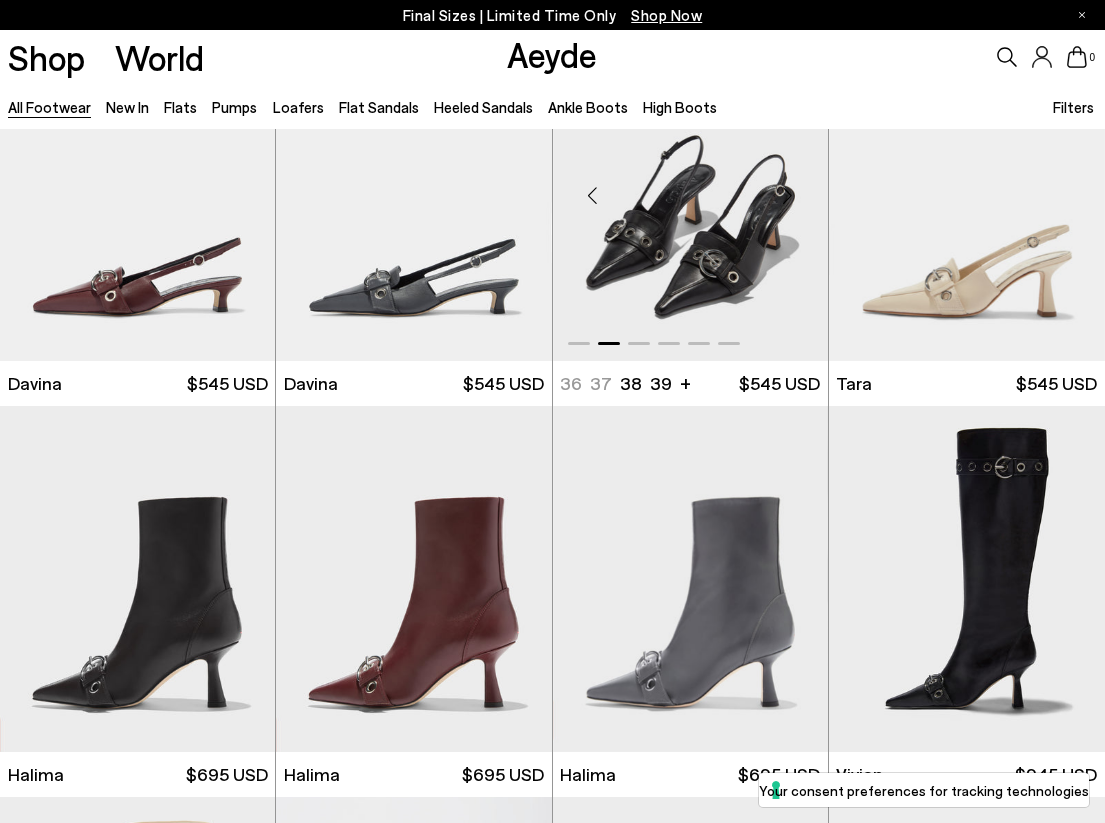 click at bounding box center (788, 196) 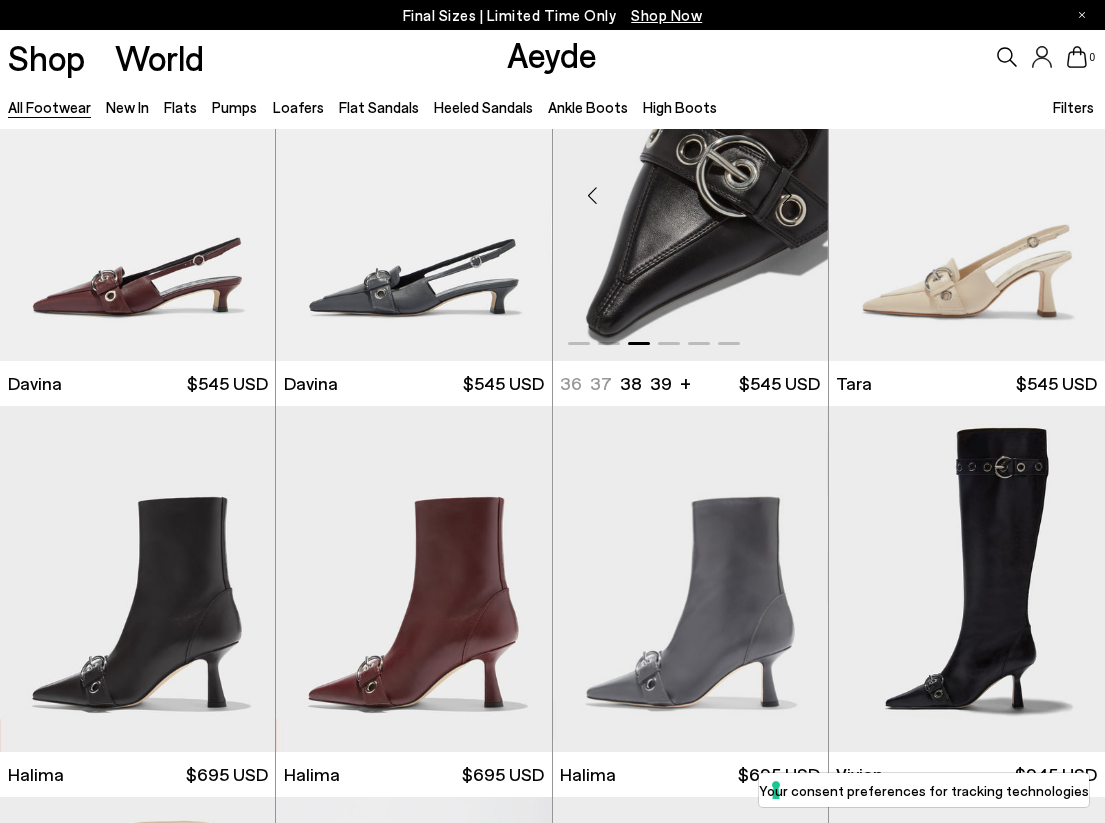 click at bounding box center (788, 196) 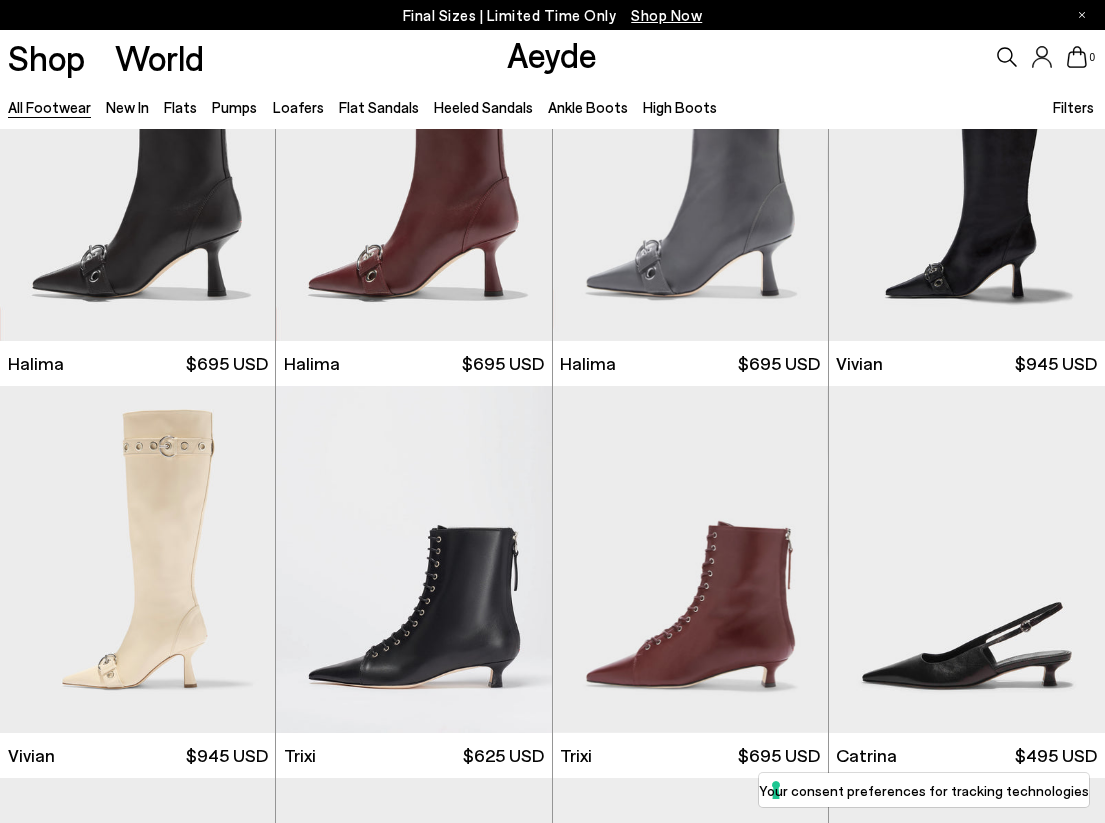 scroll, scrollTop: 7423, scrollLeft: 0, axis: vertical 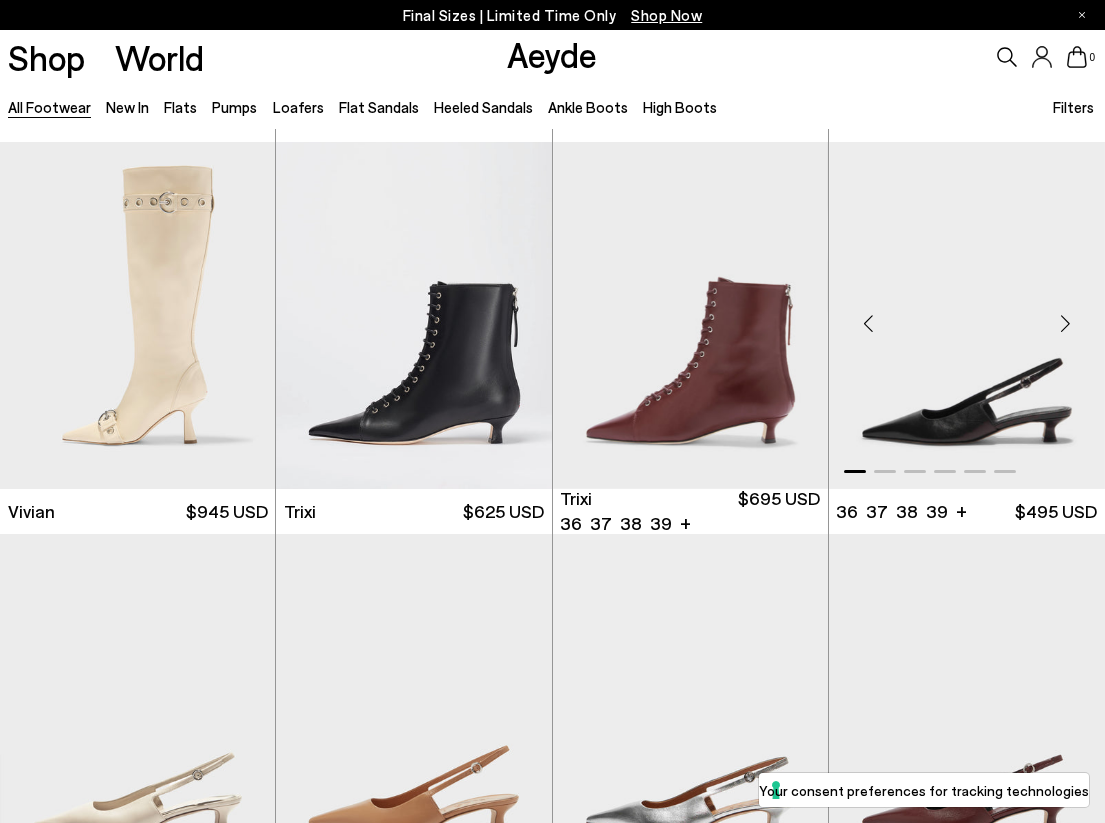 click at bounding box center [1065, 324] 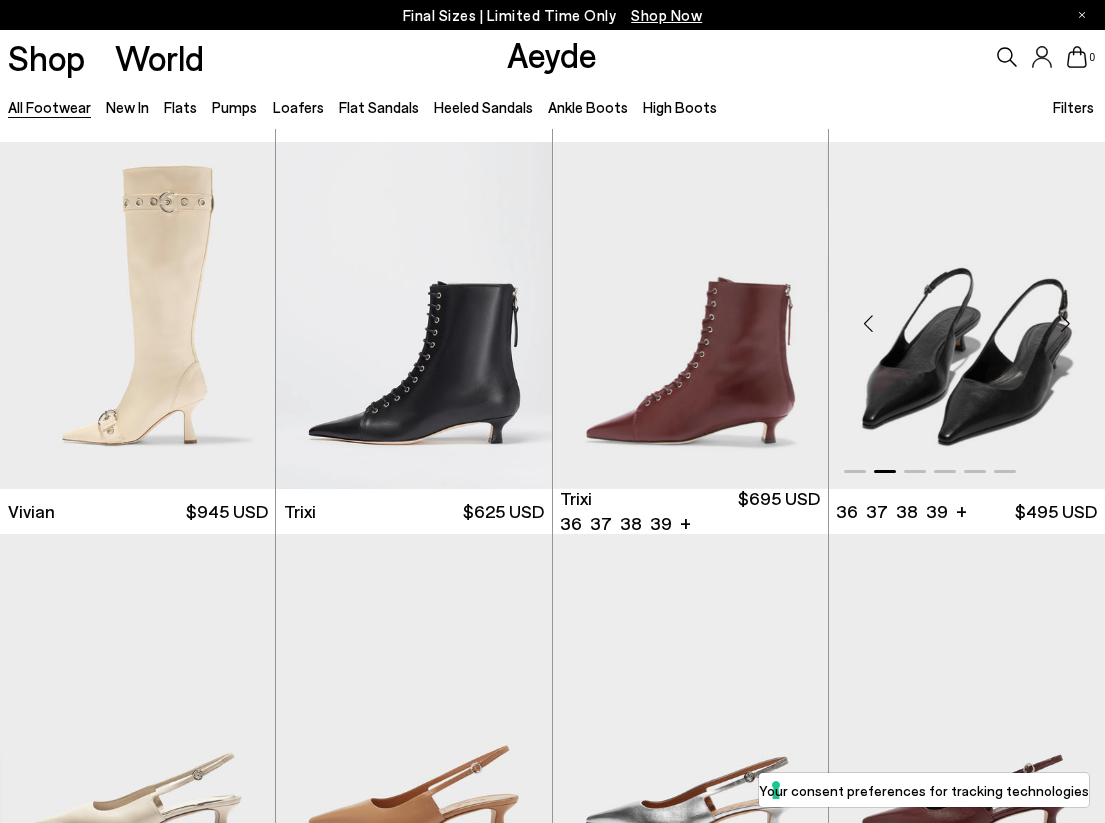 click at bounding box center (1065, 324) 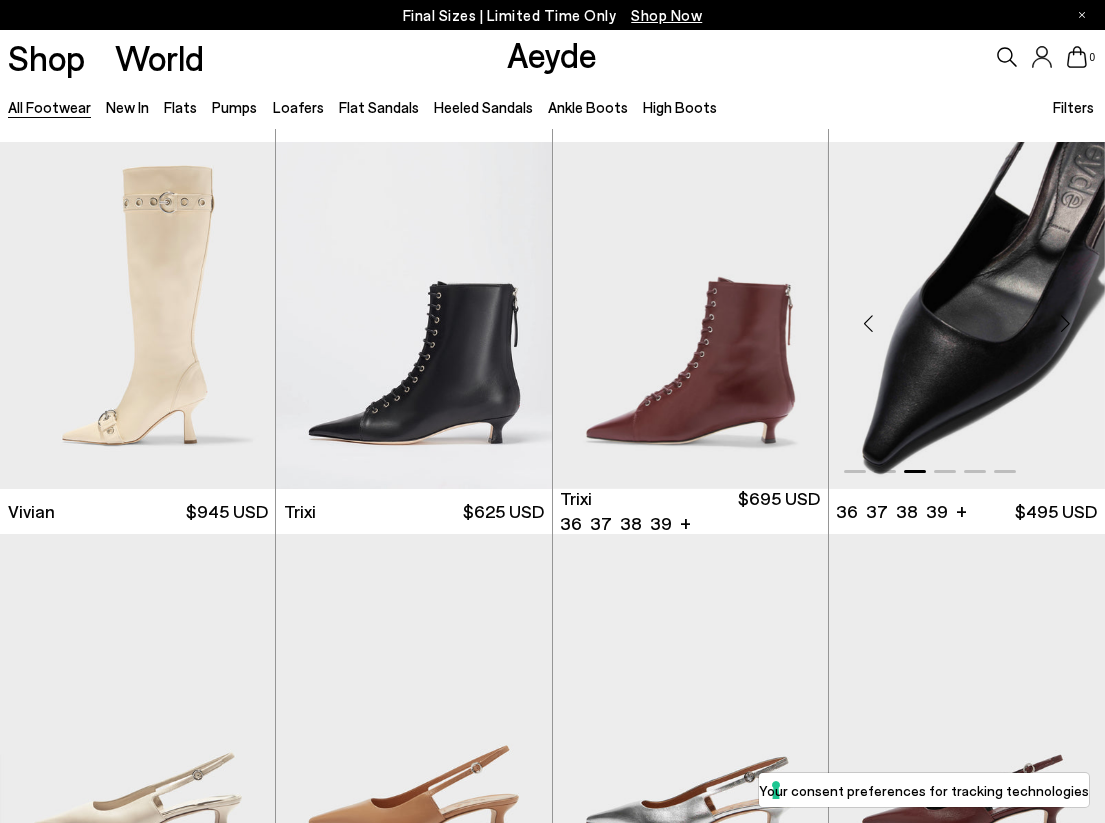 click at bounding box center (1065, 324) 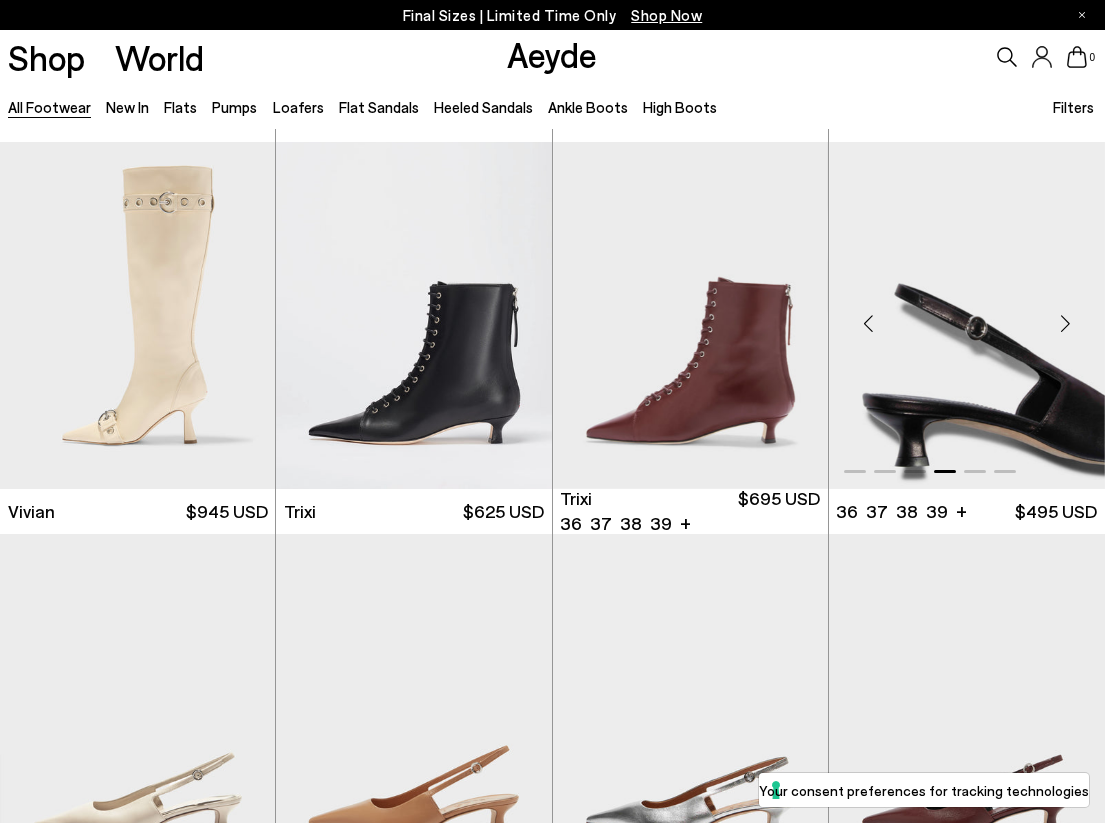 click at bounding box center [1065, 324] 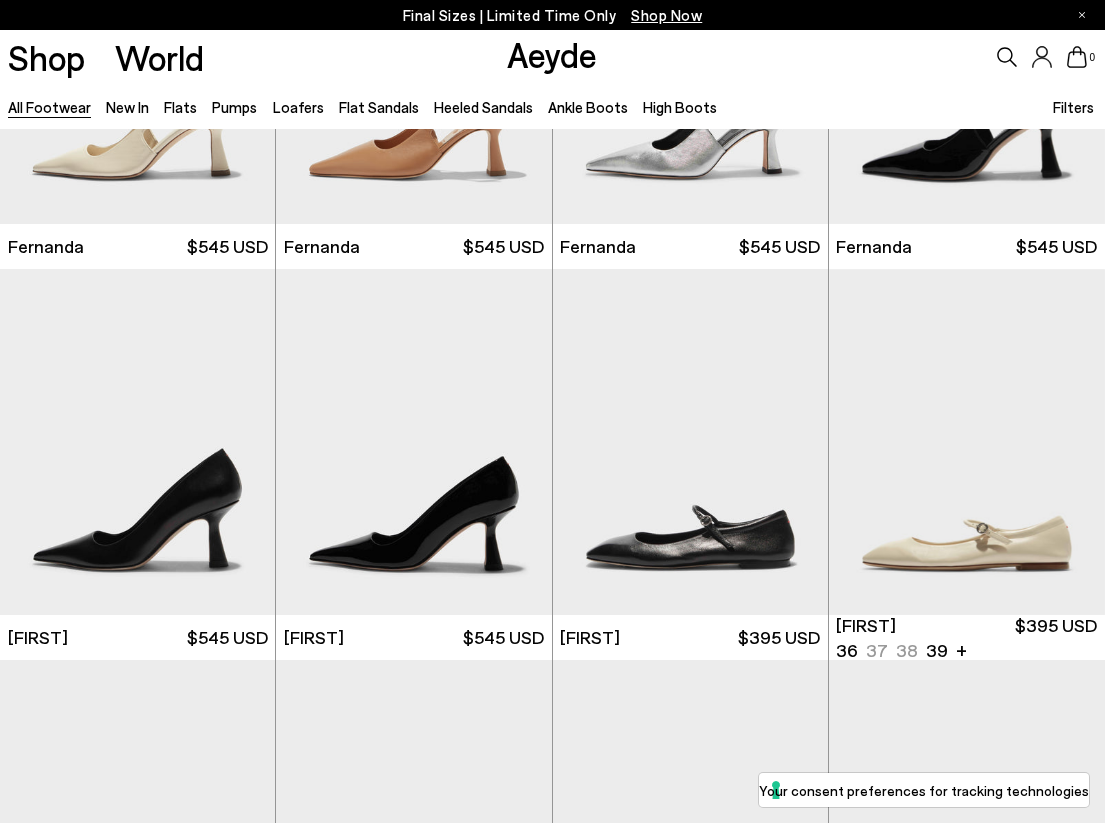 scroll, scrollTop: 8924, scrollLeft: 0, axis: vertical 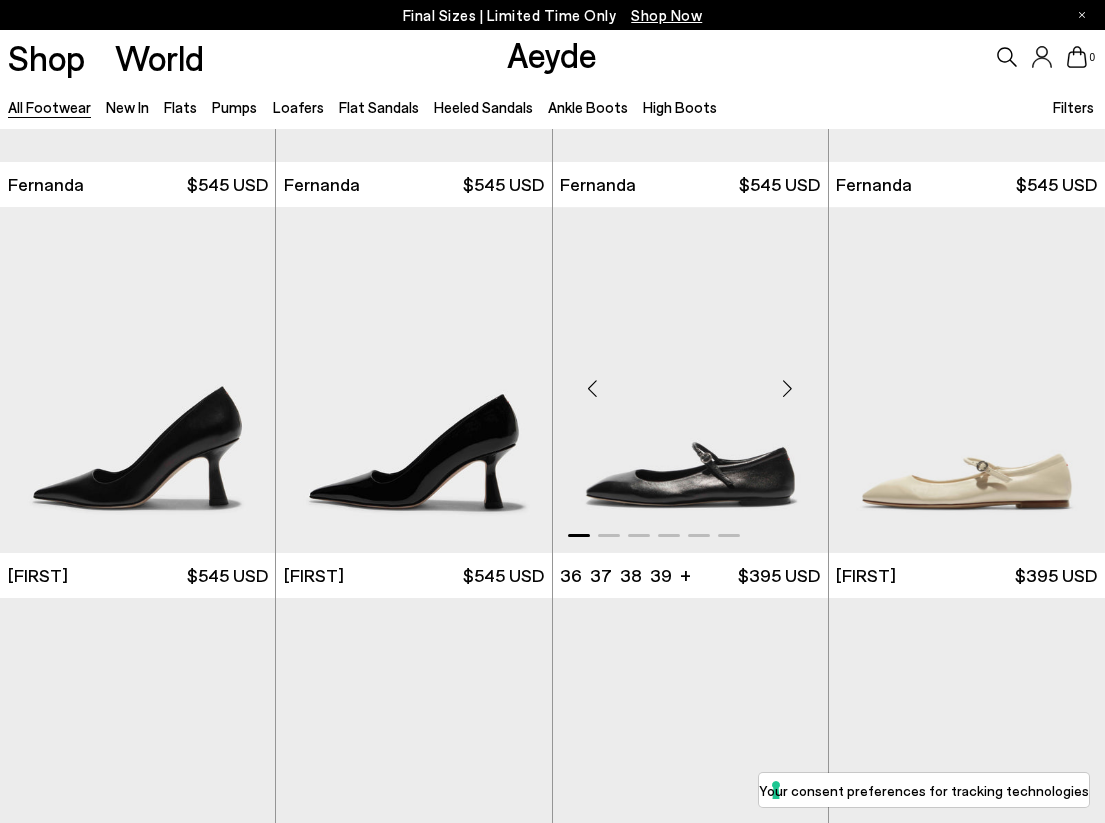 click at bounding box center (788, 388) 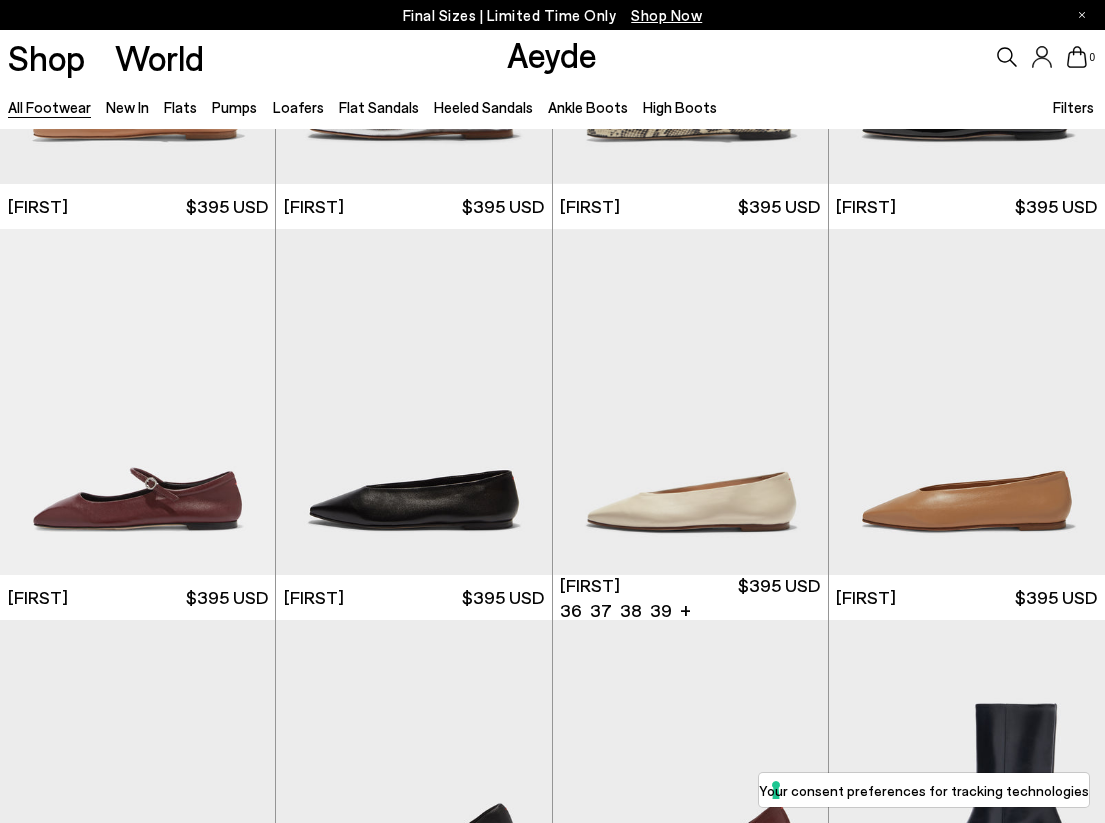 scroll, scrollTop: 9698, scrollLeft: 0, axis: vertical 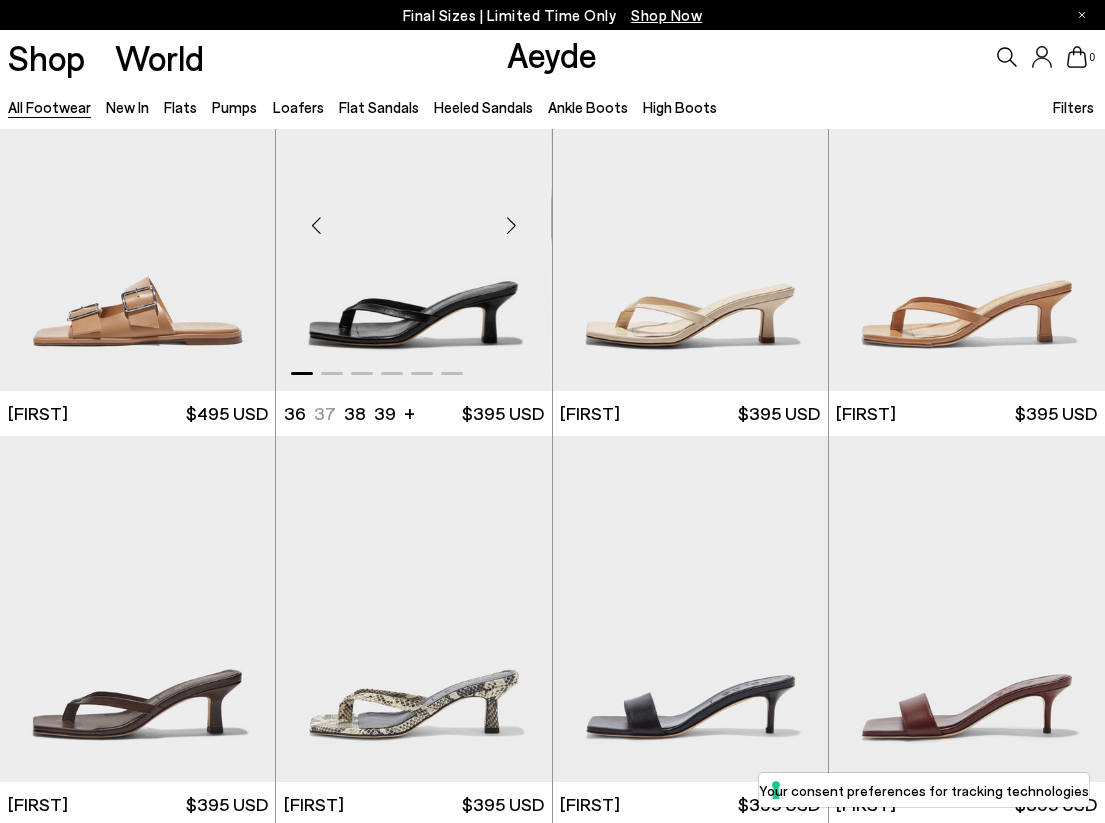 click at bounding box center (512, 226) 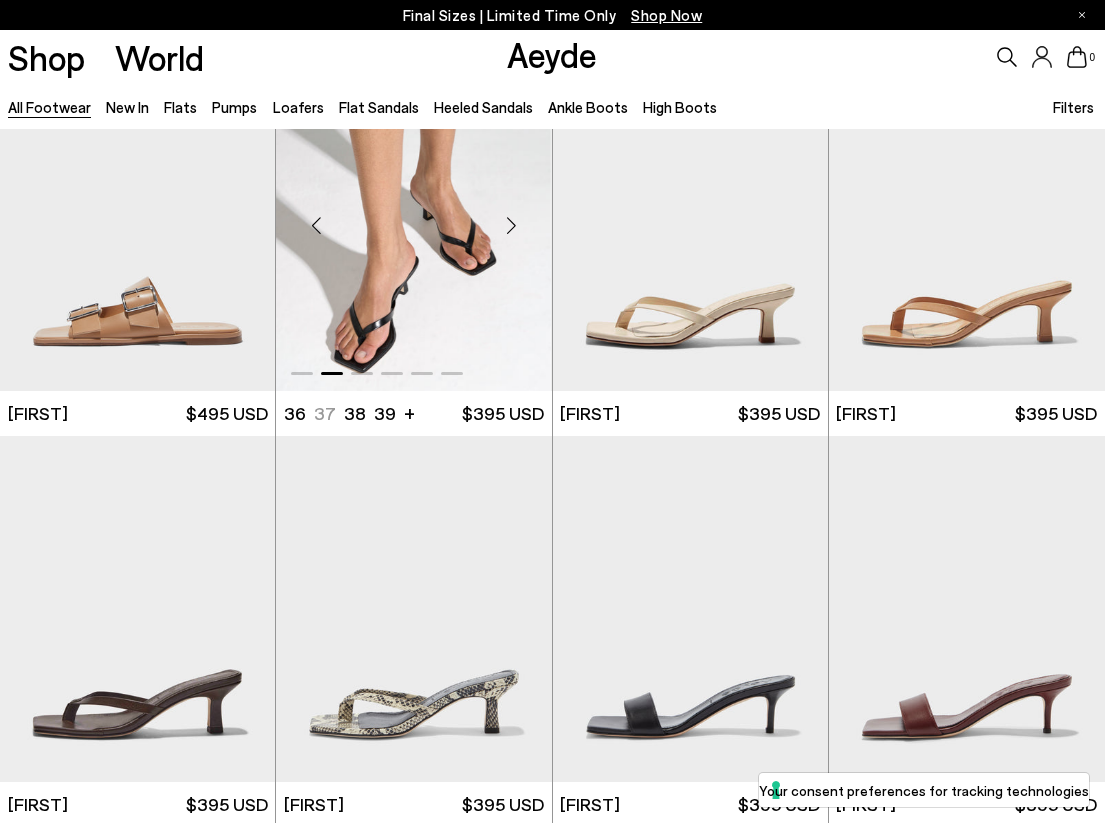 click at bounding box center [512, 226] 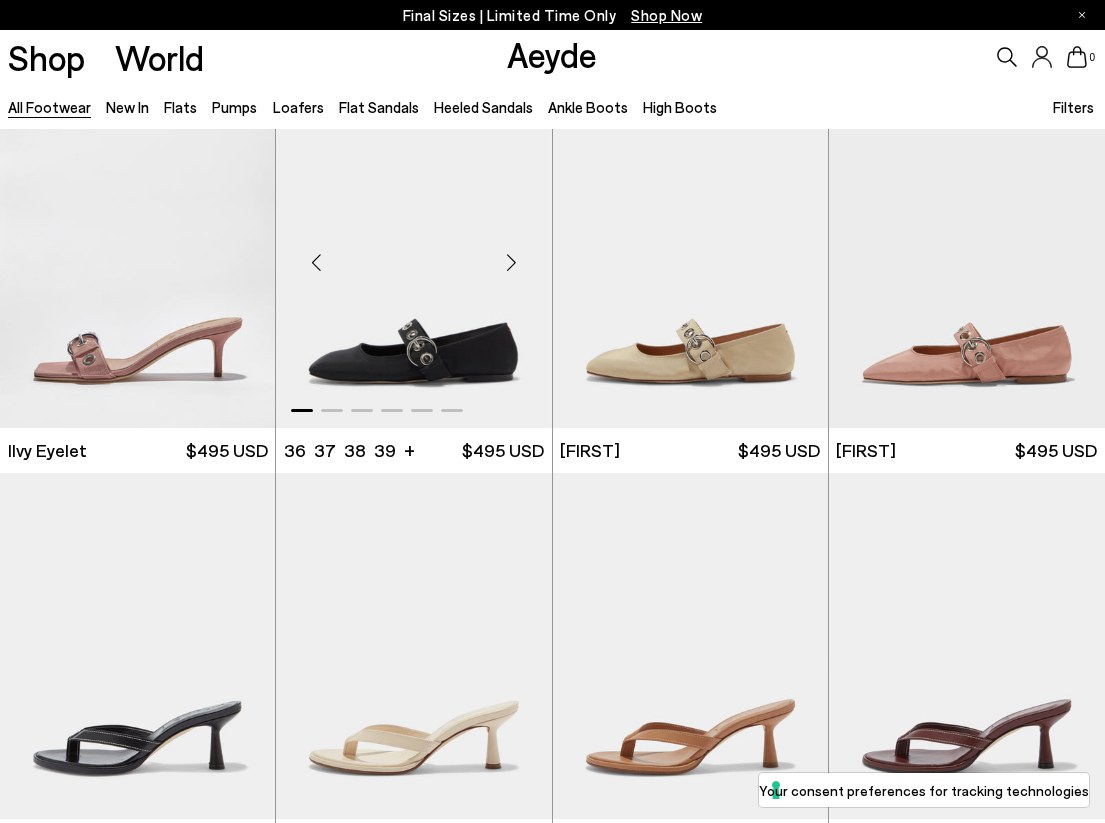 scroll, scrollTop: 16184, scrollLeft: 0, axis: vertical 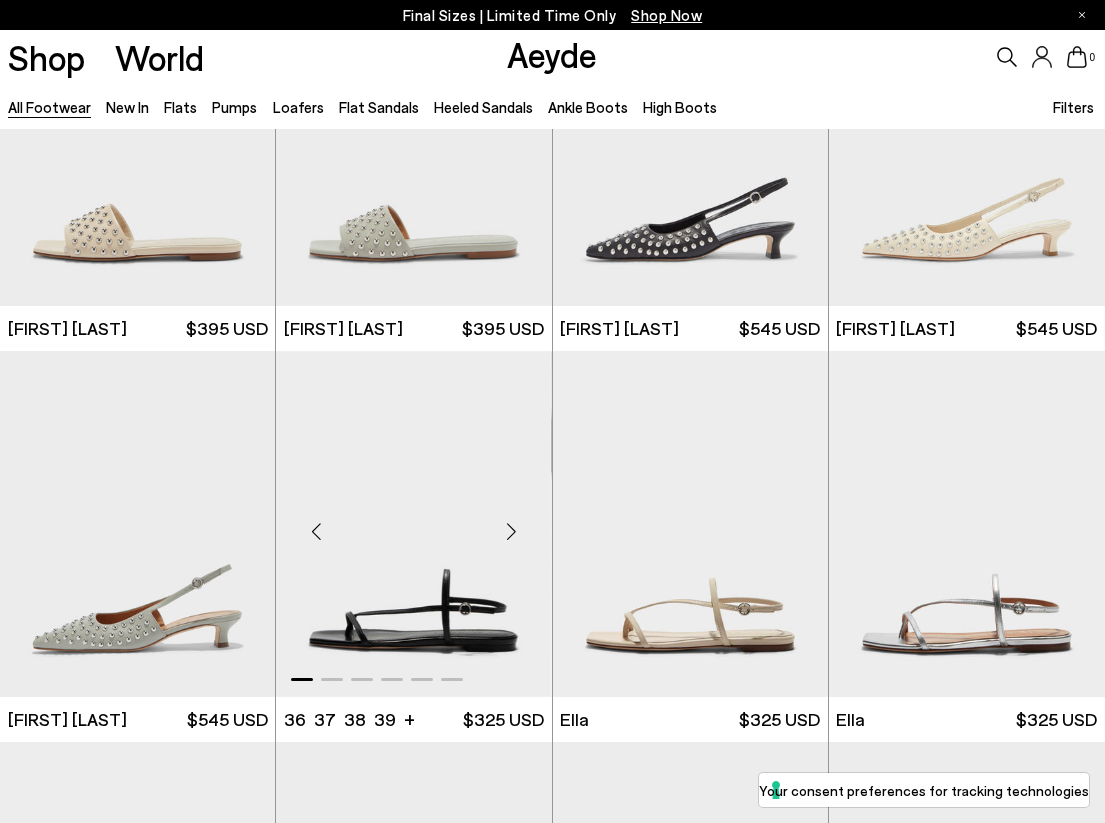 click at bounding box center [512, 532] 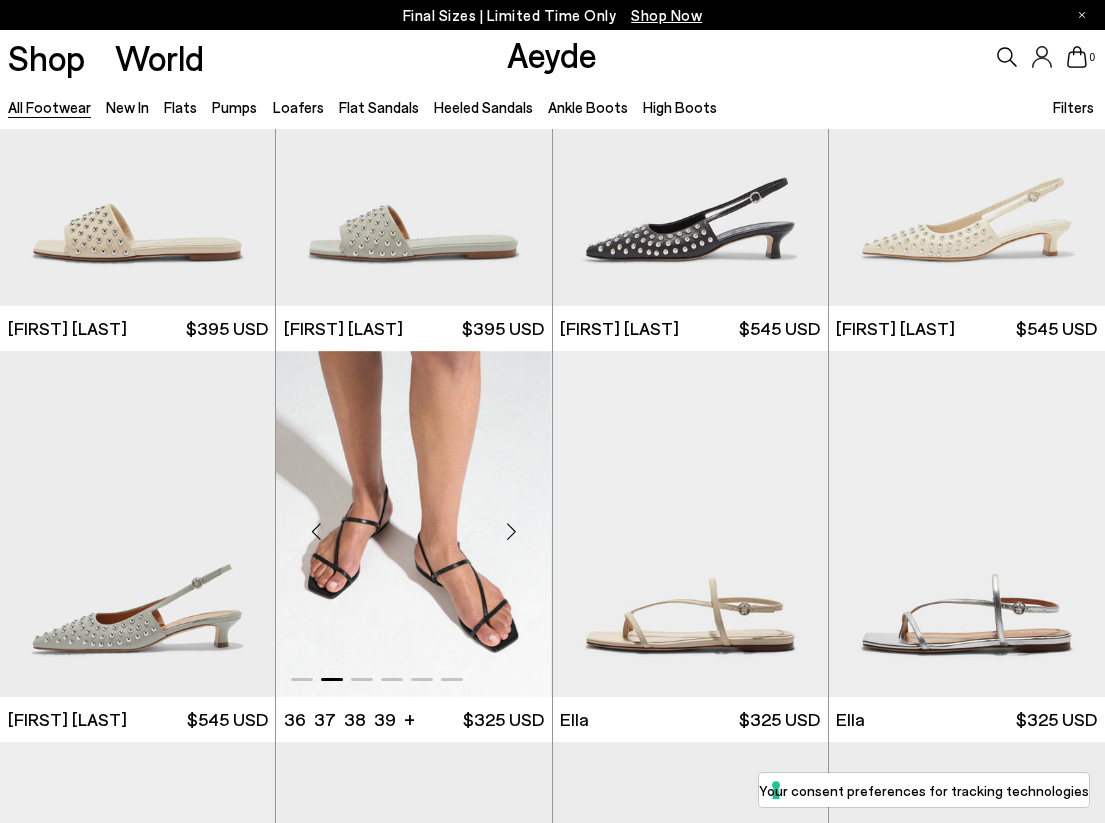 click at bounding box center [512, 532] 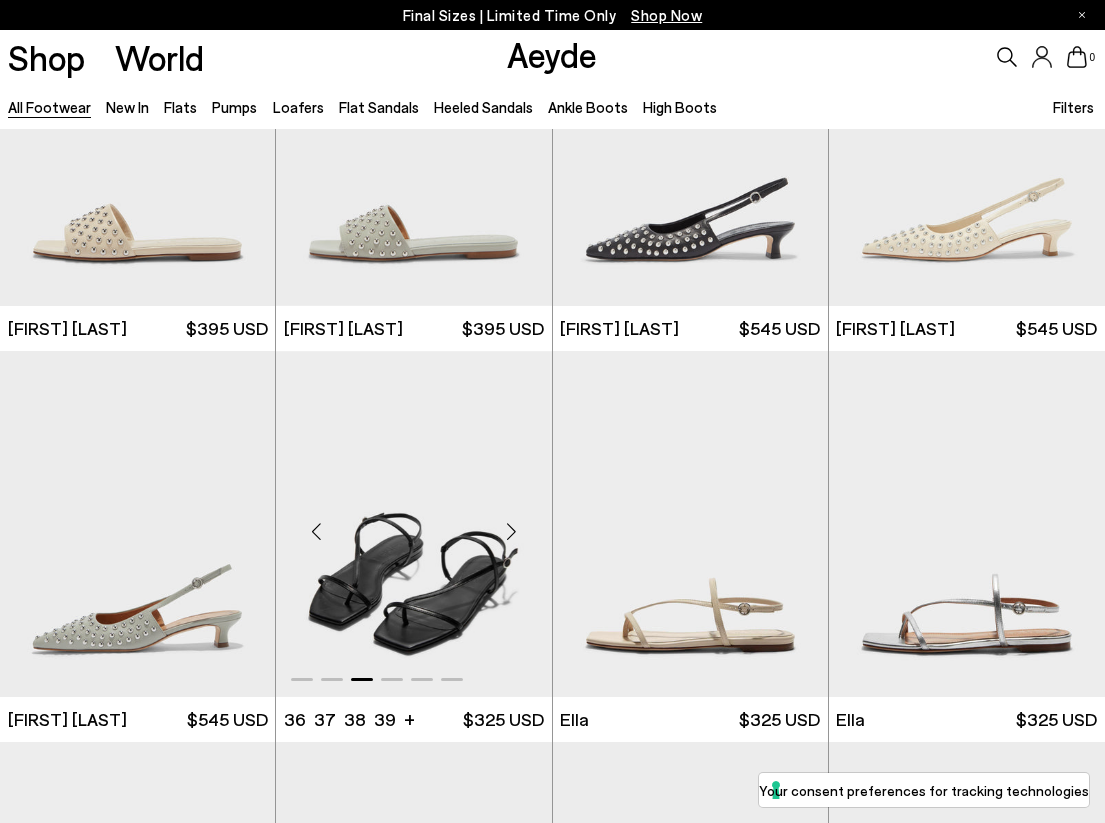 click at bounding box center [512, 532] 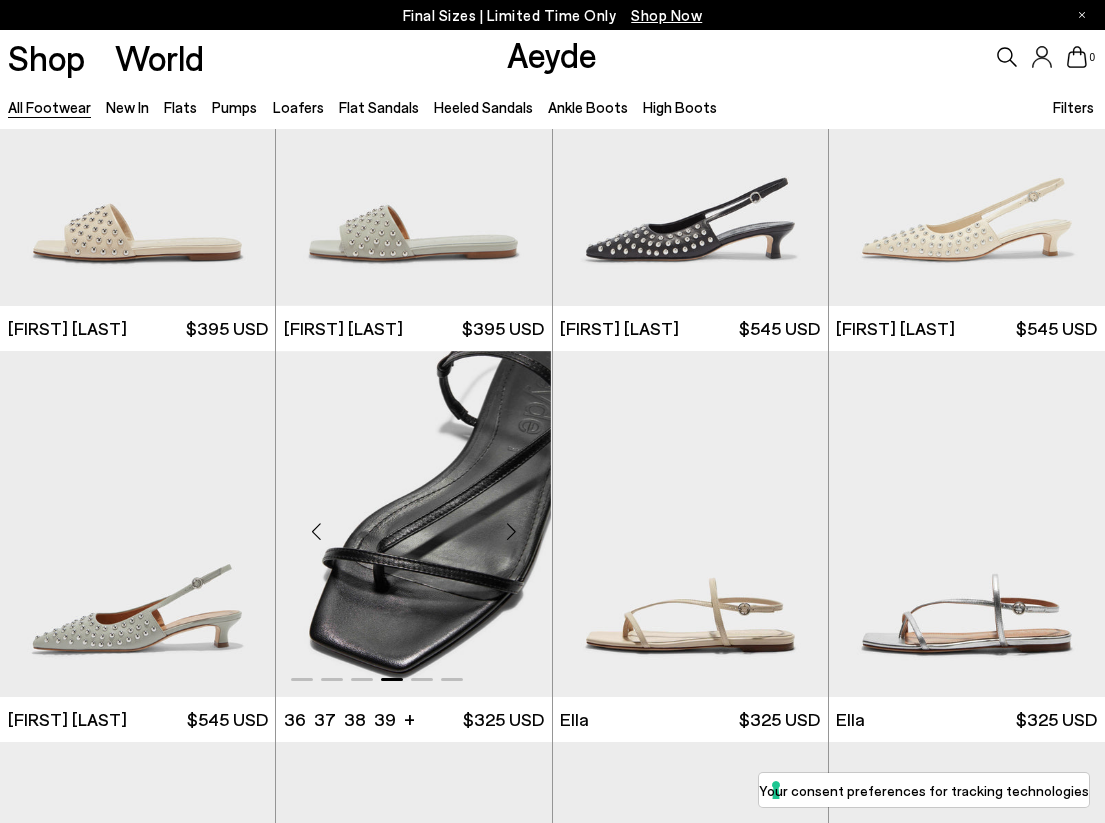 click at bounding box center (512, 532) 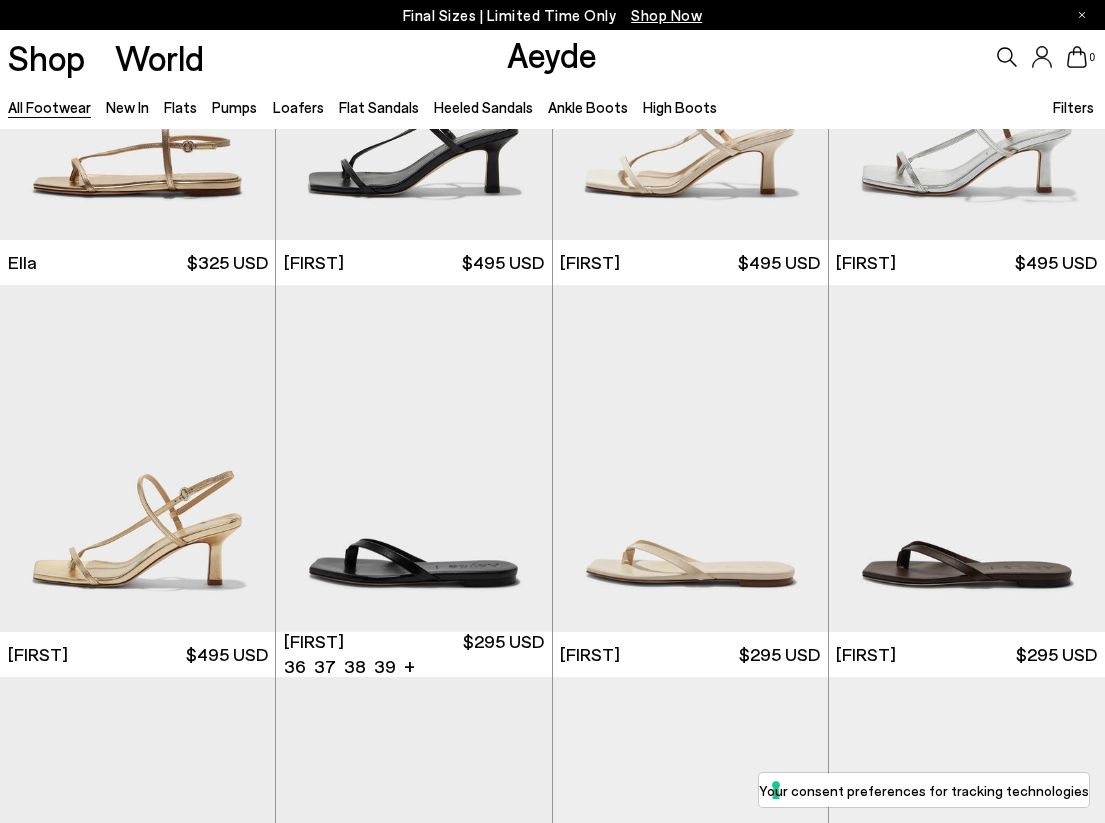 scroll, scrollTop: 18852, scrollLeft: 0, axis: vertical 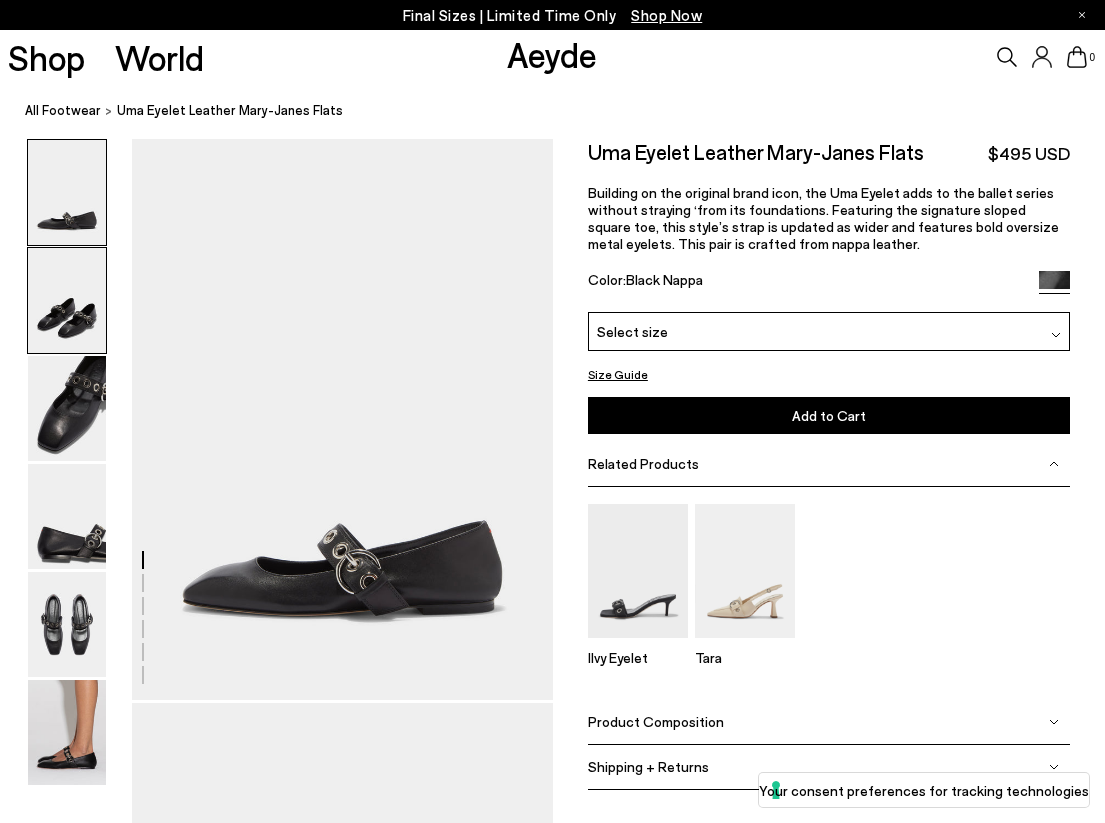 click at bounding box center [67, 300] 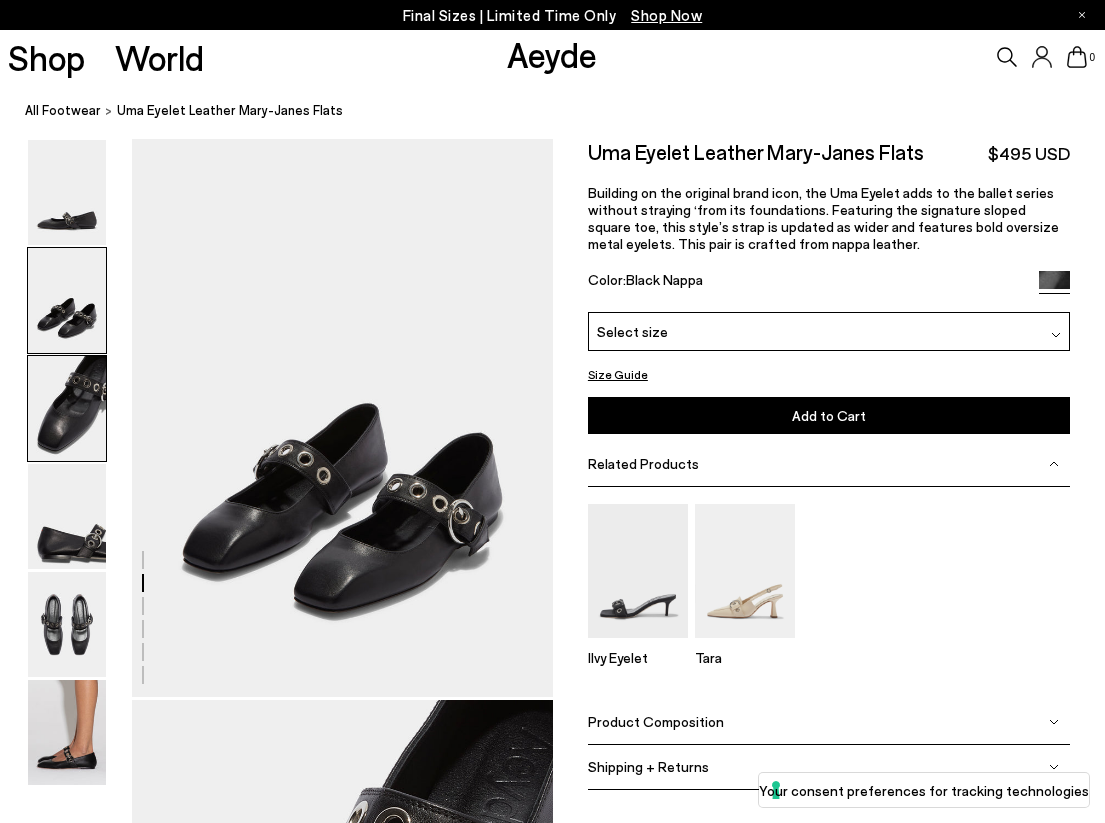 click at bounding box center [67, 408] 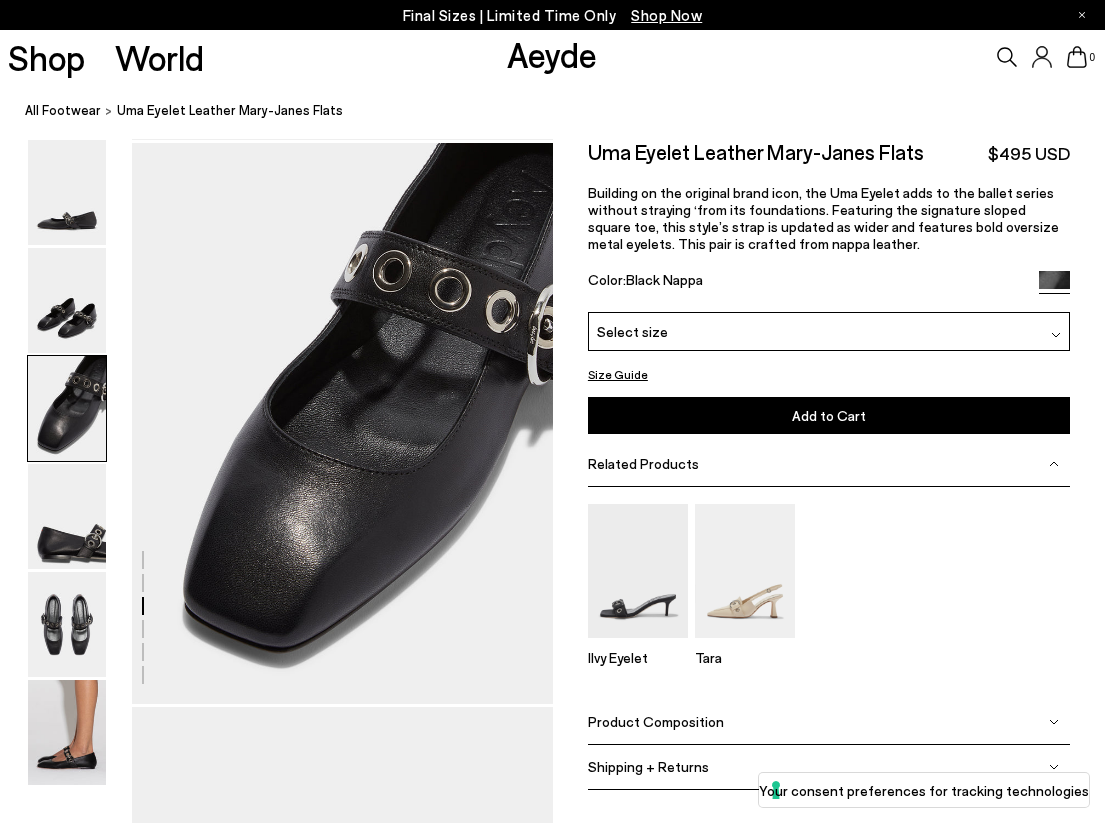 scroll, scrollTop: 1129, scrollLeft: 0, axis: vertical 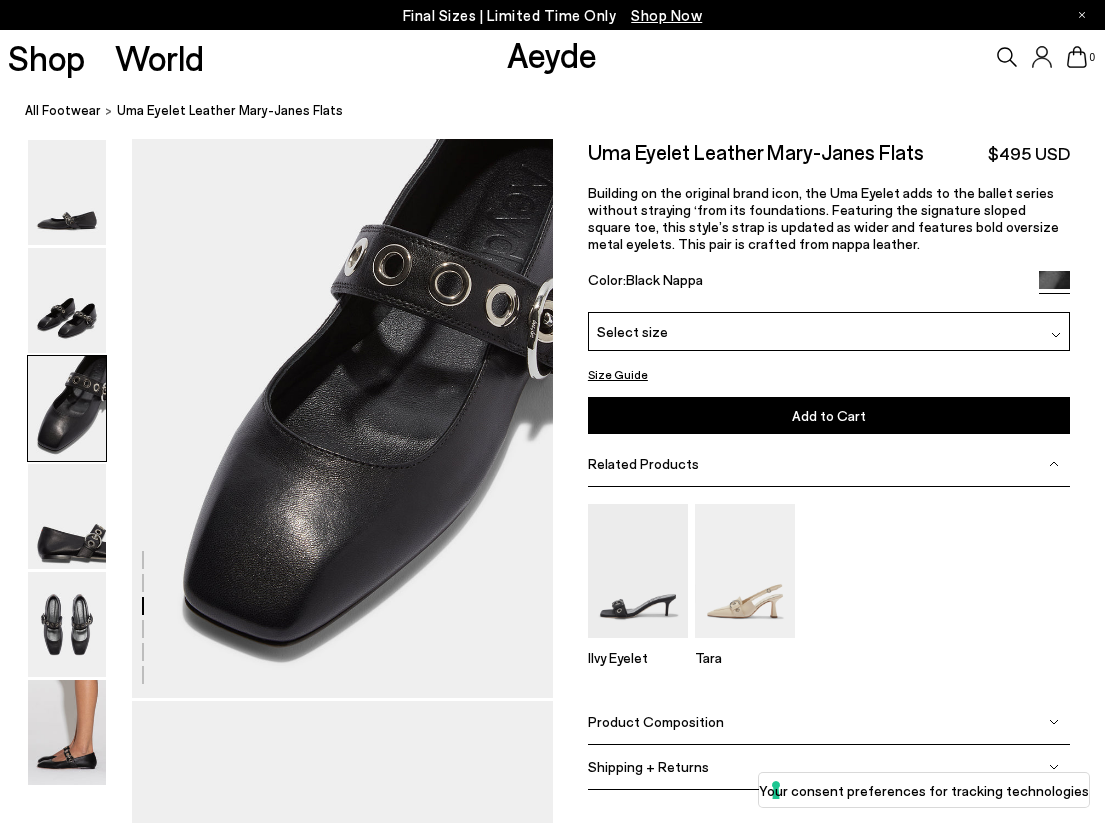 click at bounding box center [67, 462] 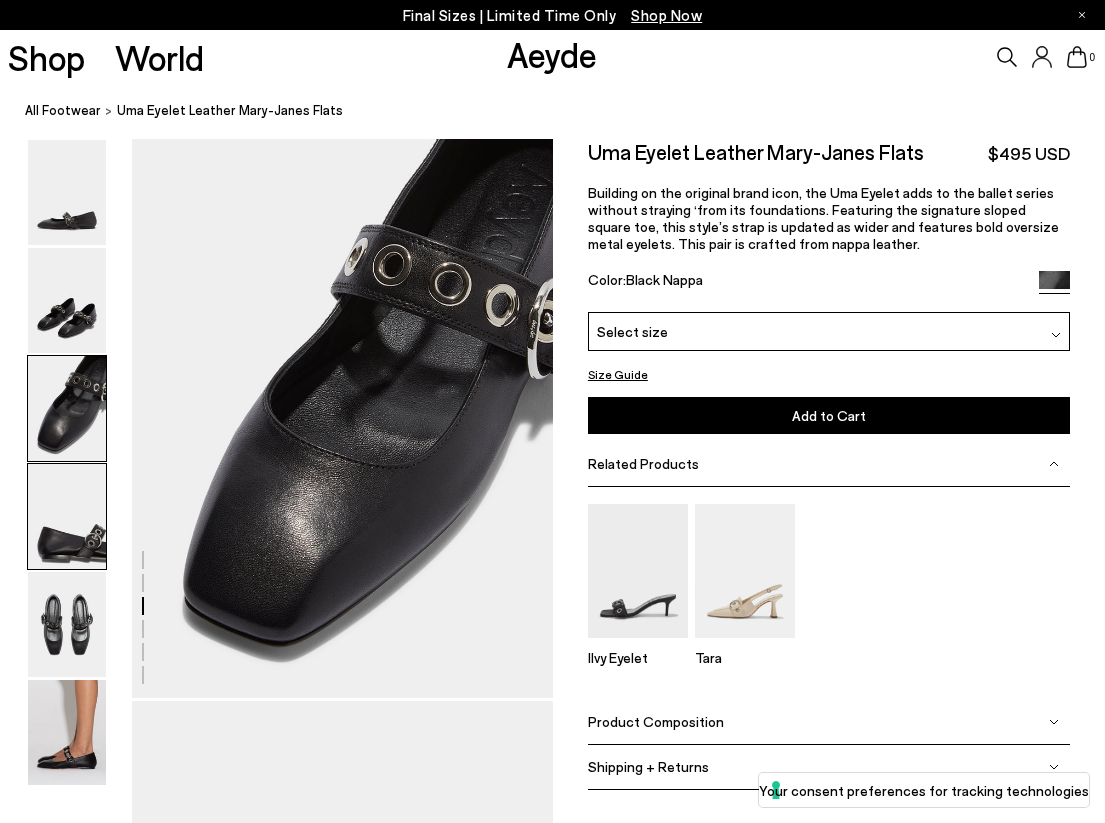 click at bounding box center (67, 516) 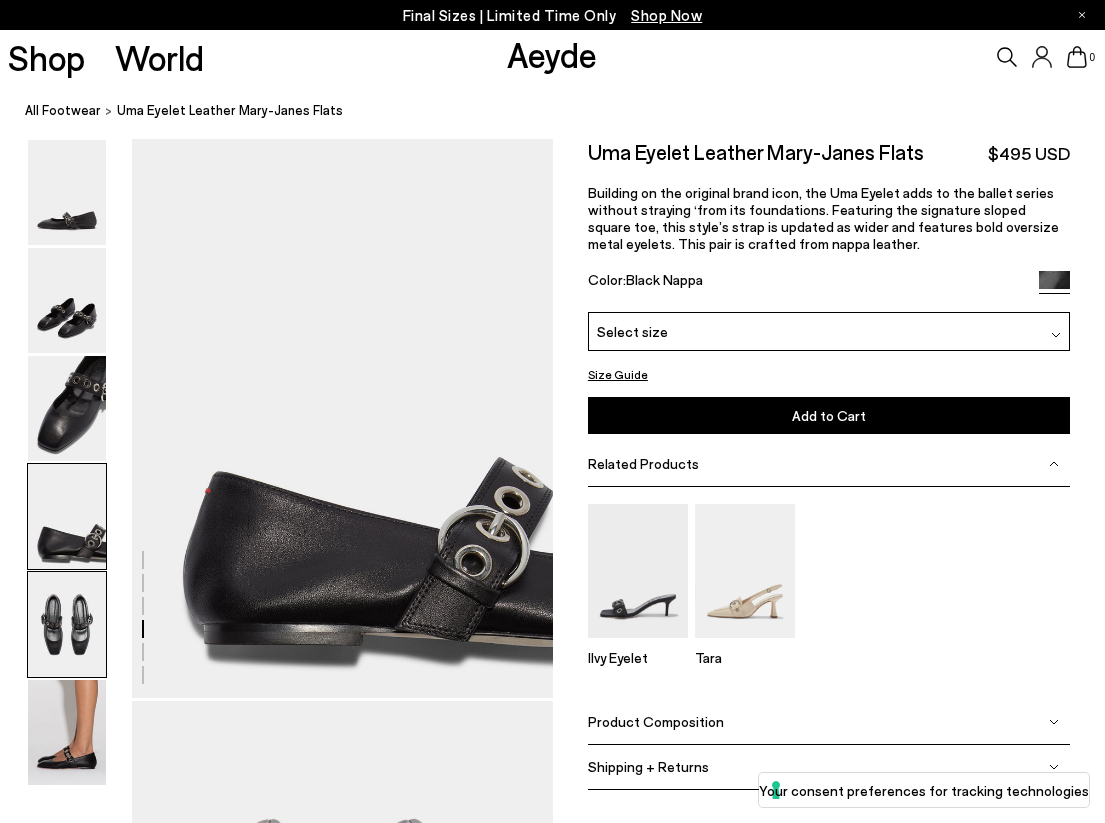 click at bounding box center (67, 624) 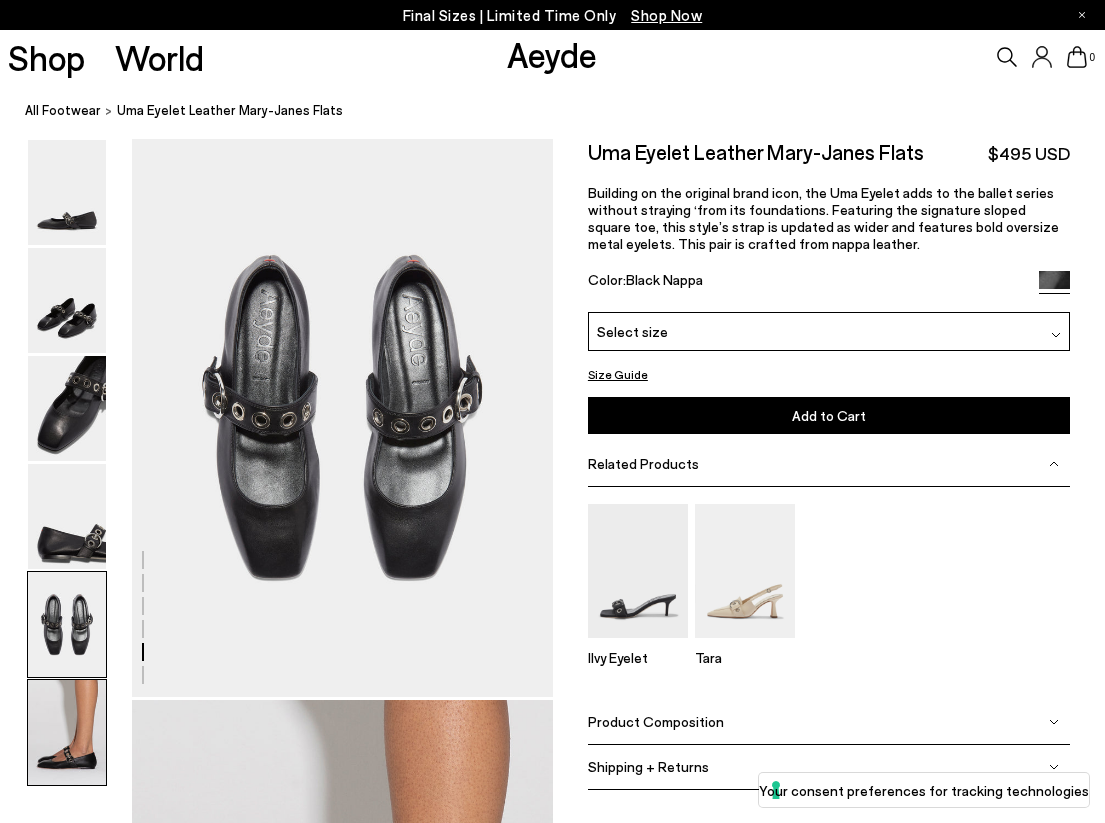click at bounding box center (67, 732) 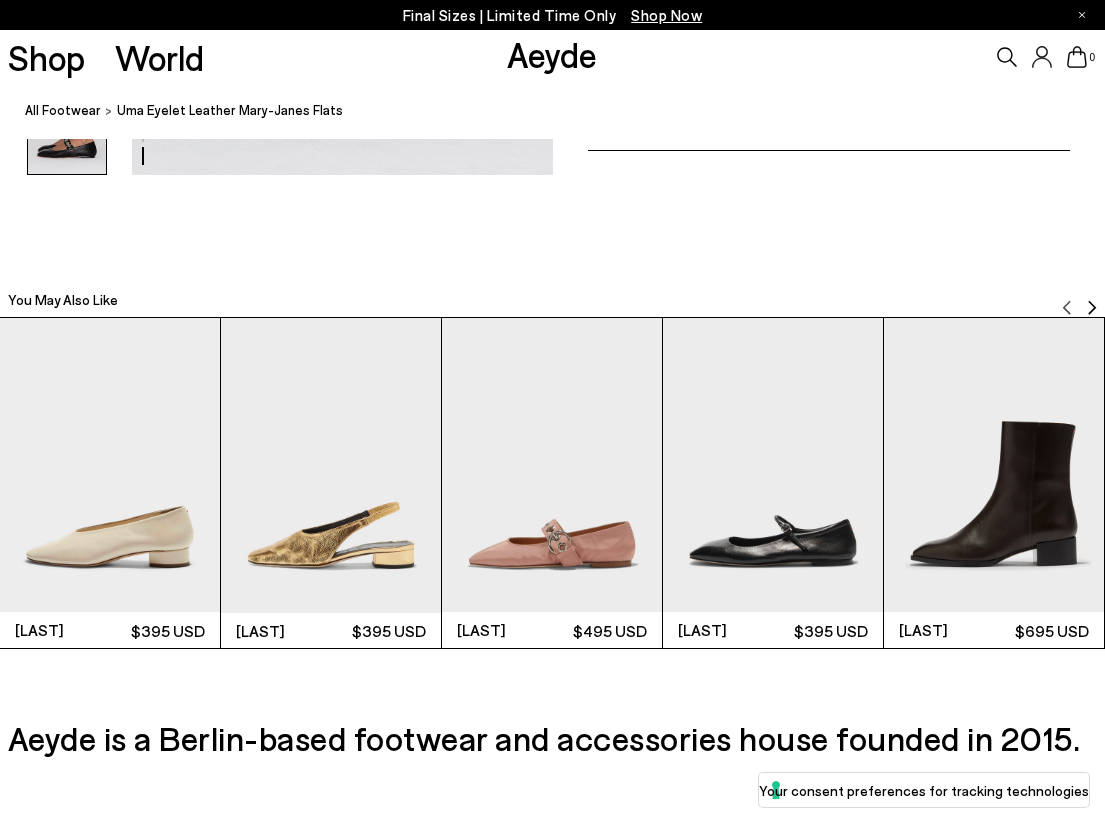scroll, scrollTop: 3434, scrollLeft: 0, axis: vertical 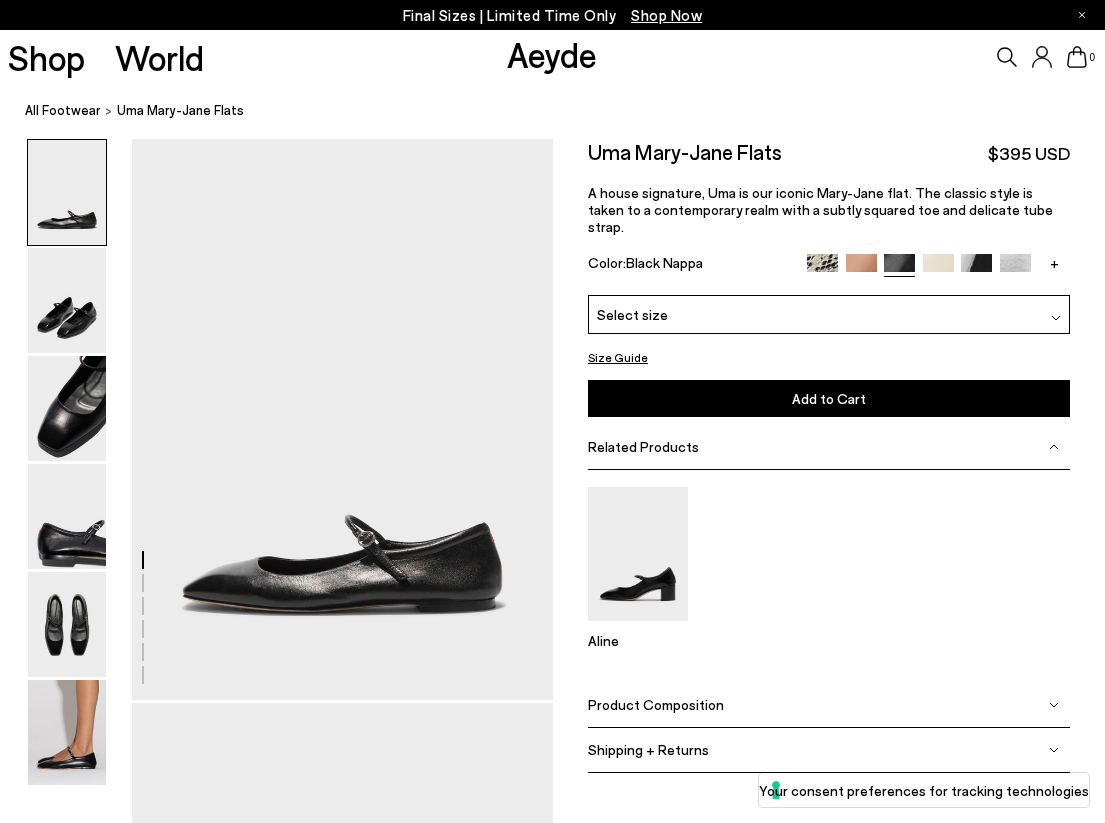 click at bounding box center (276, 1828) 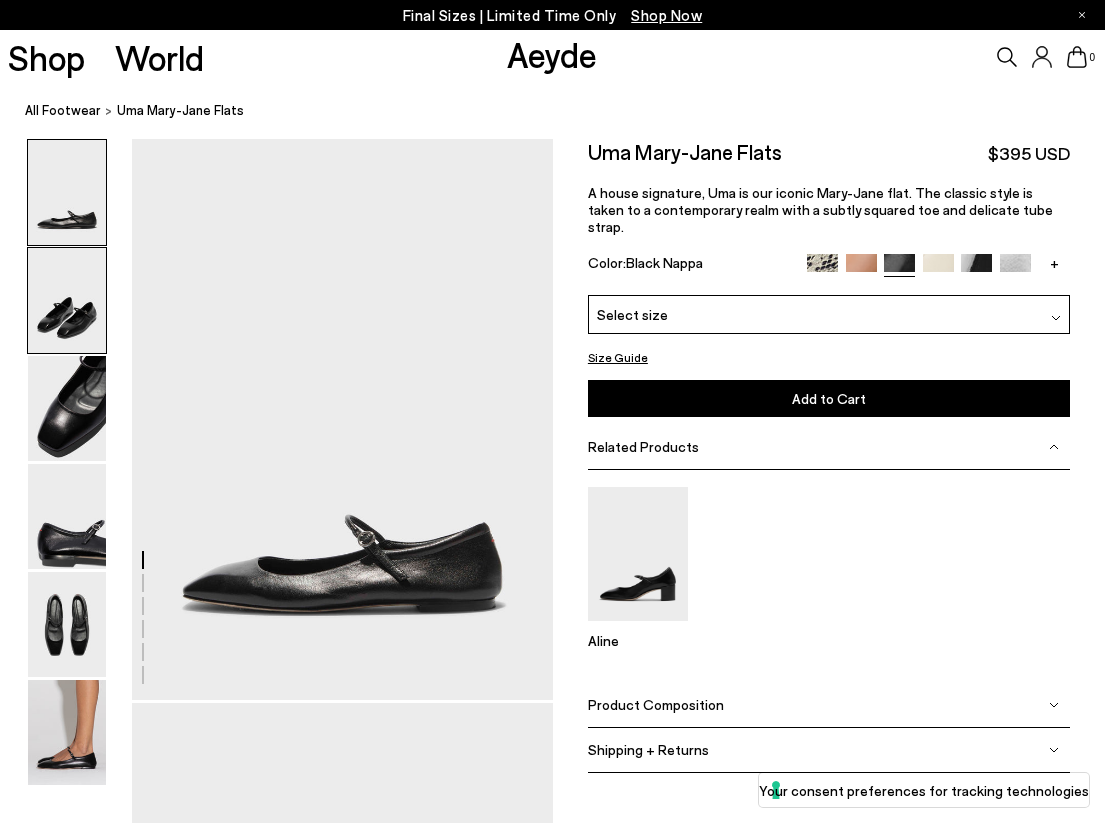 click at bounding box center (67, 300) 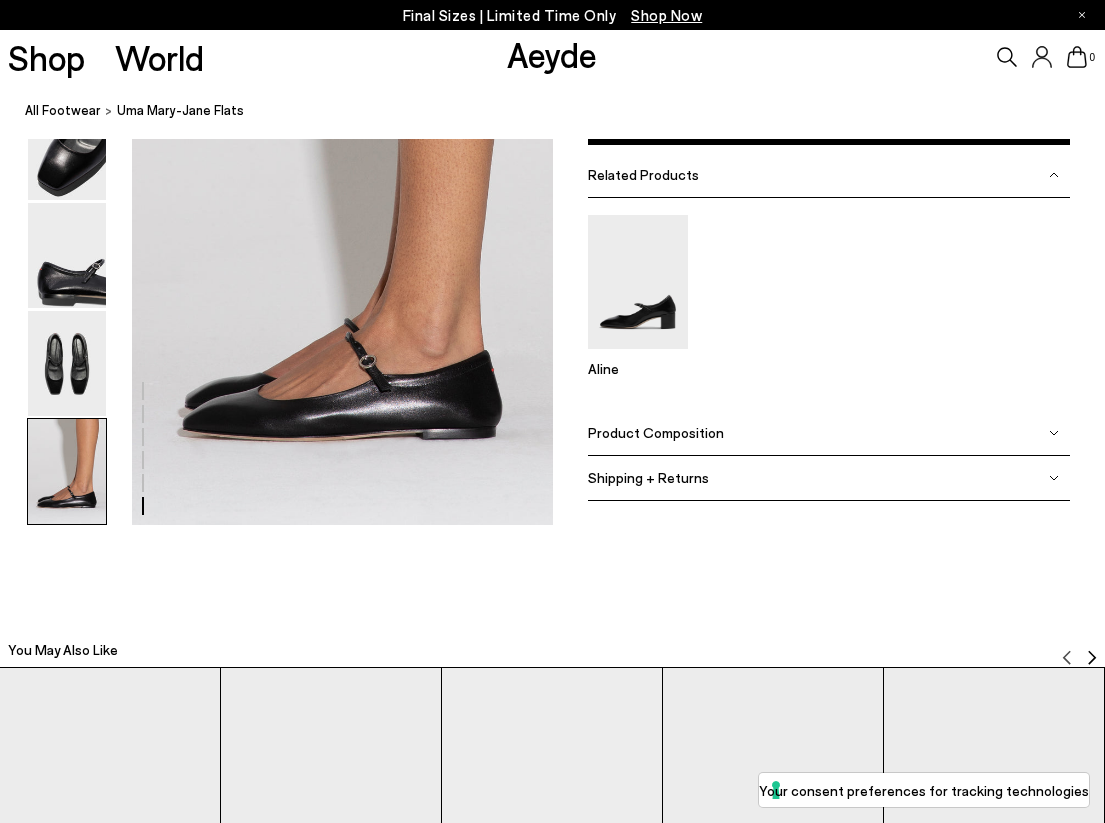 scroll, scrollTop: 2996, scrollLeft: 0, axis: vertical 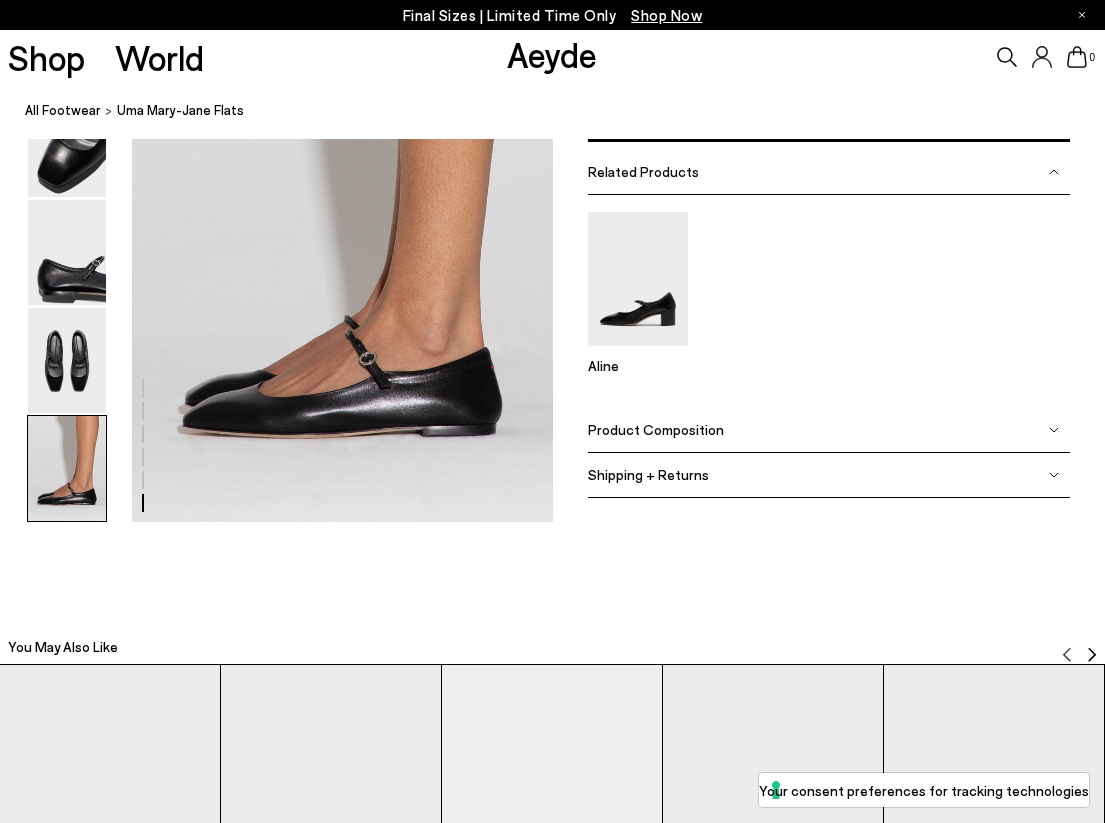 click on "Product Composition" at bounding box center (829, 429) 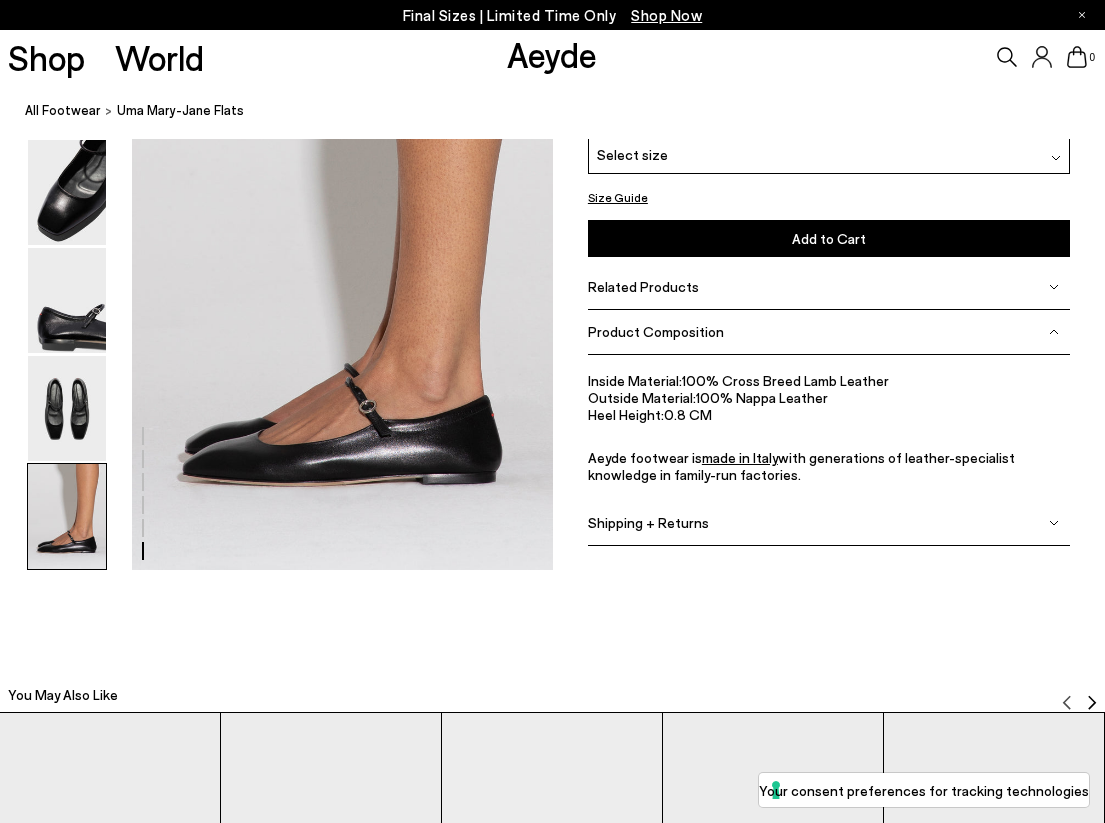 click at bounding box center (67, 516) 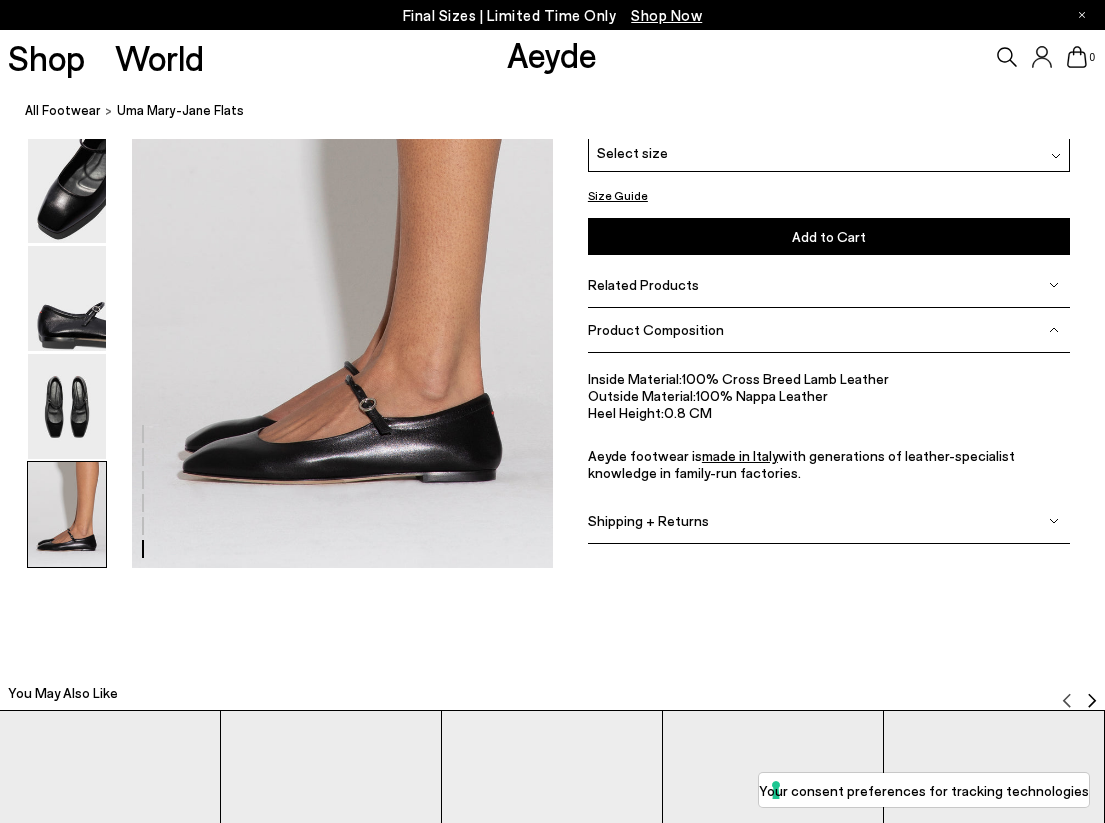scroll, scrollTop: 2957, scrollLeft: 0, axis: vertical 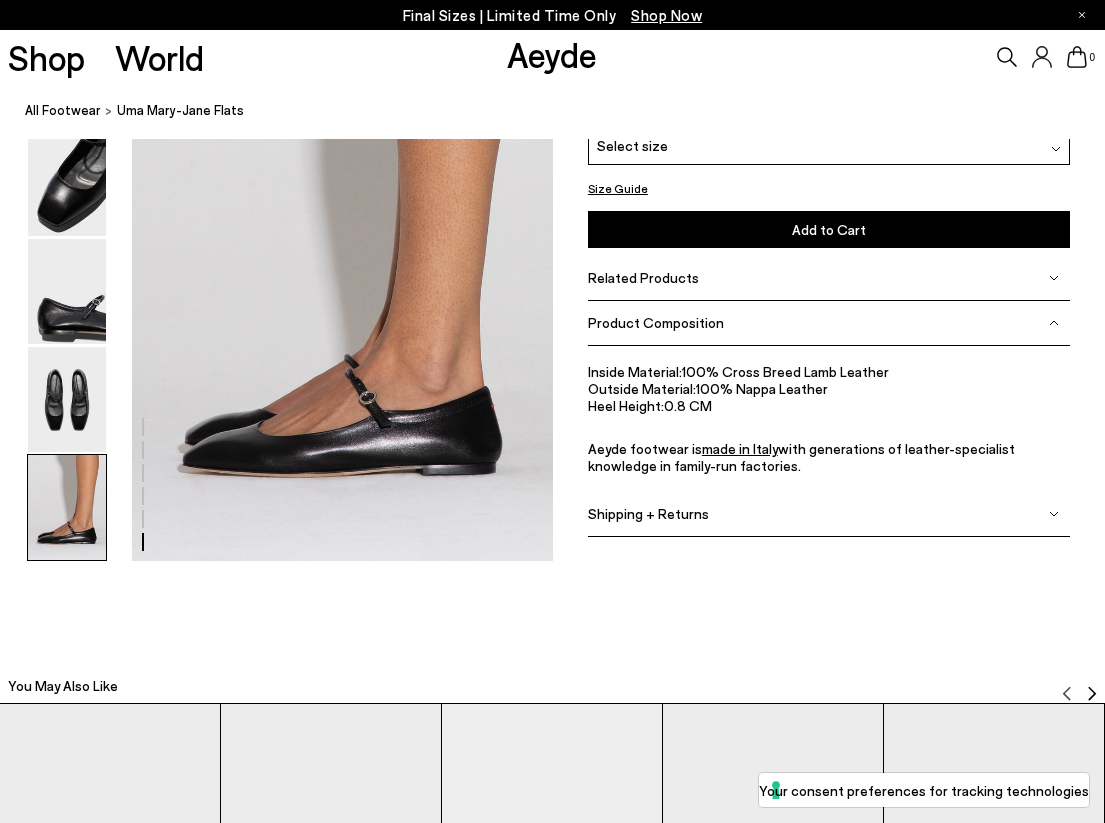 click at bounding box center [67, 507] 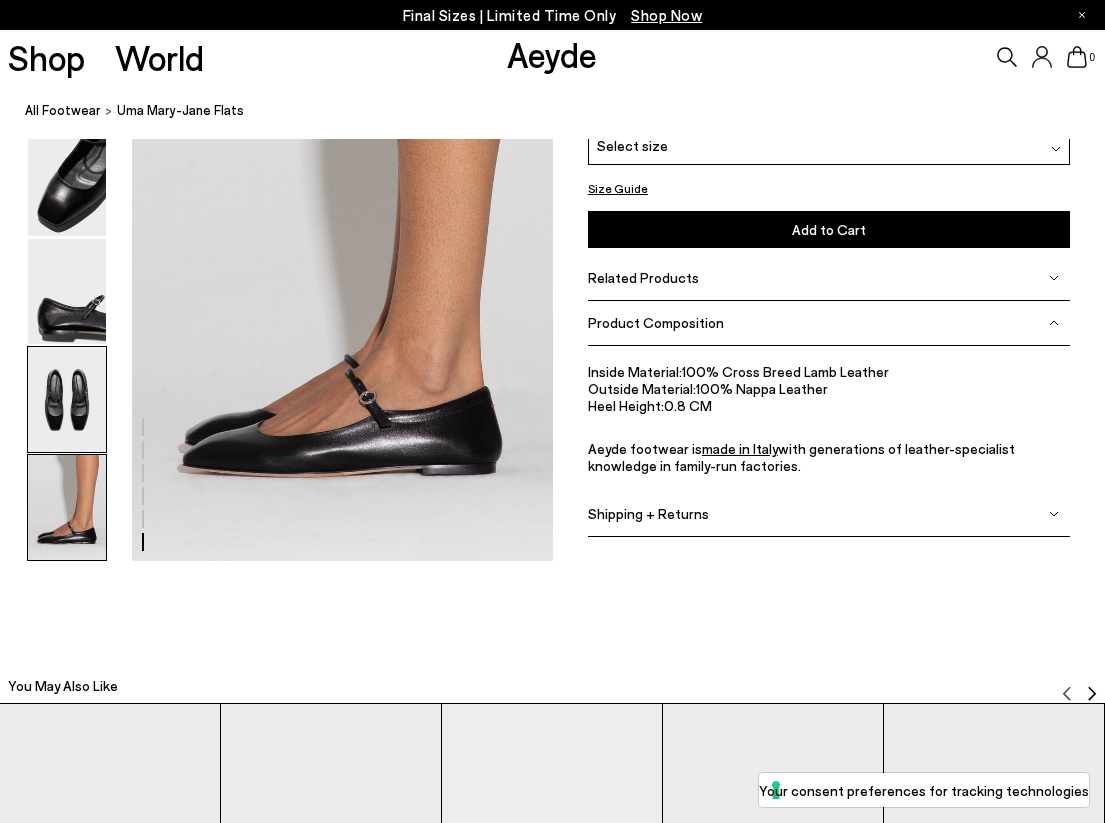 click at bounding box center [67, 399] 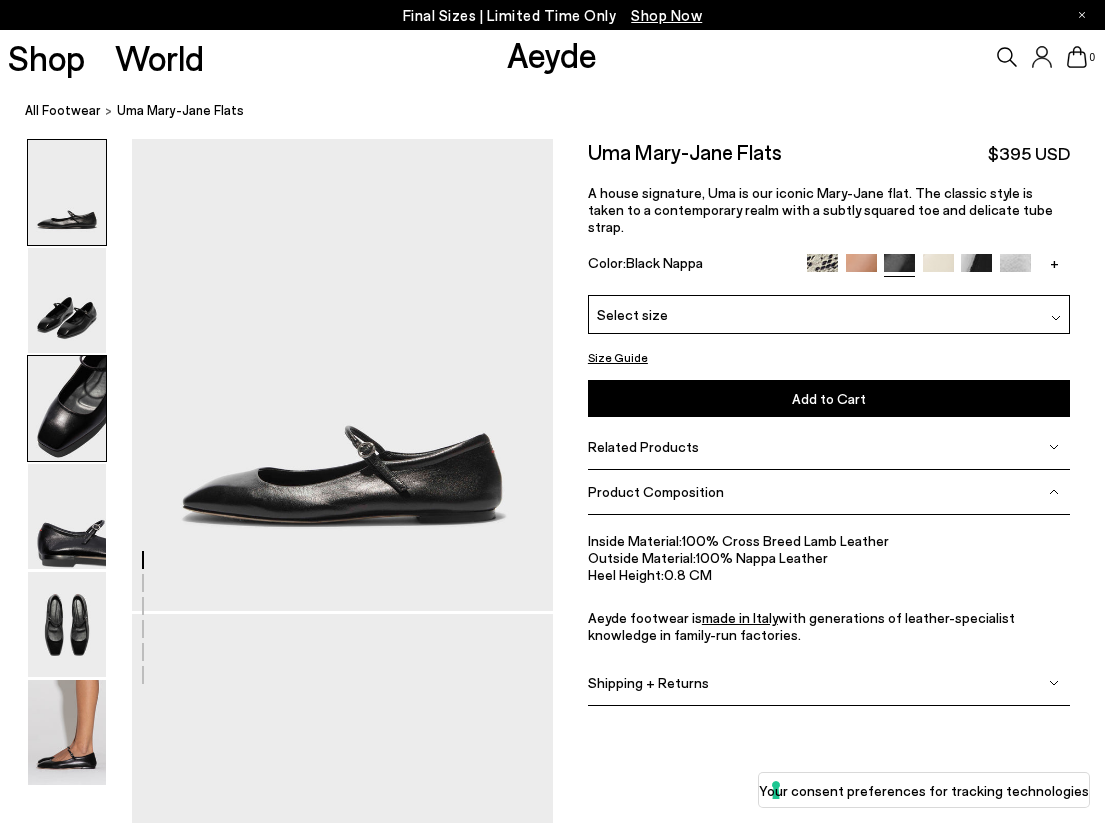scroll, scrollTop: 0, scrollLeft: 0, axis: both 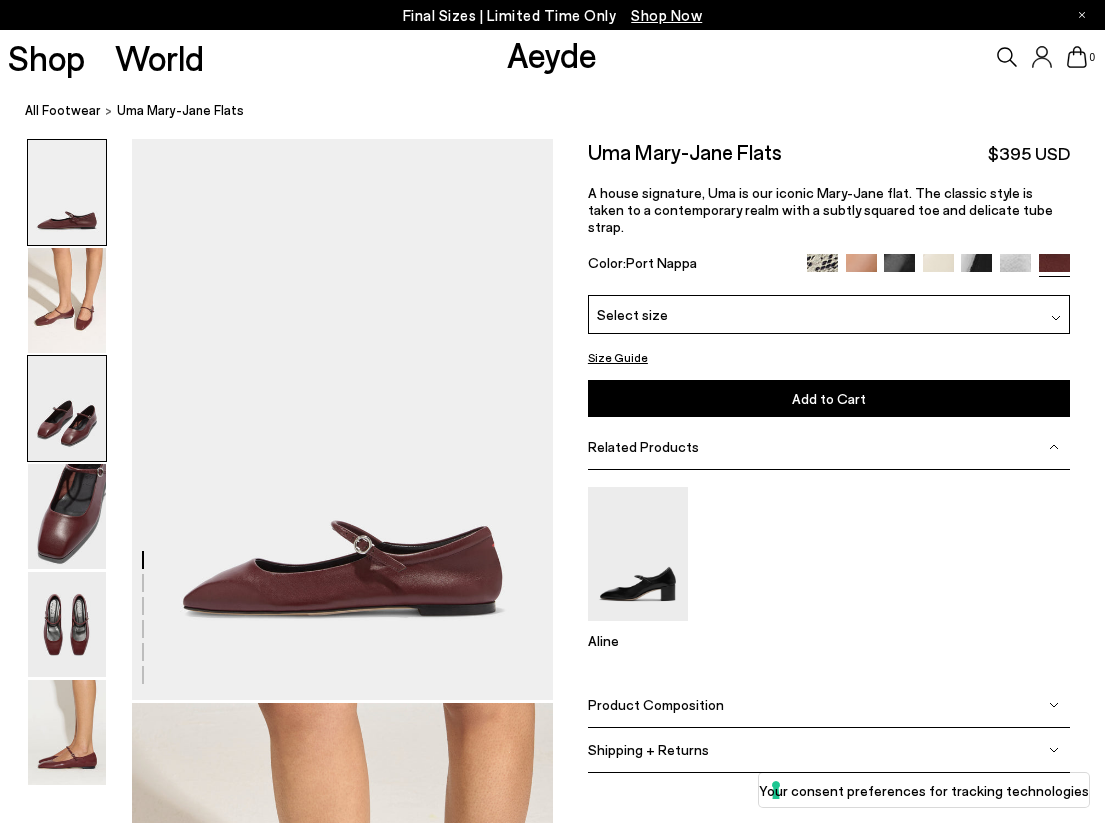 click at bounding box center [67, 408] 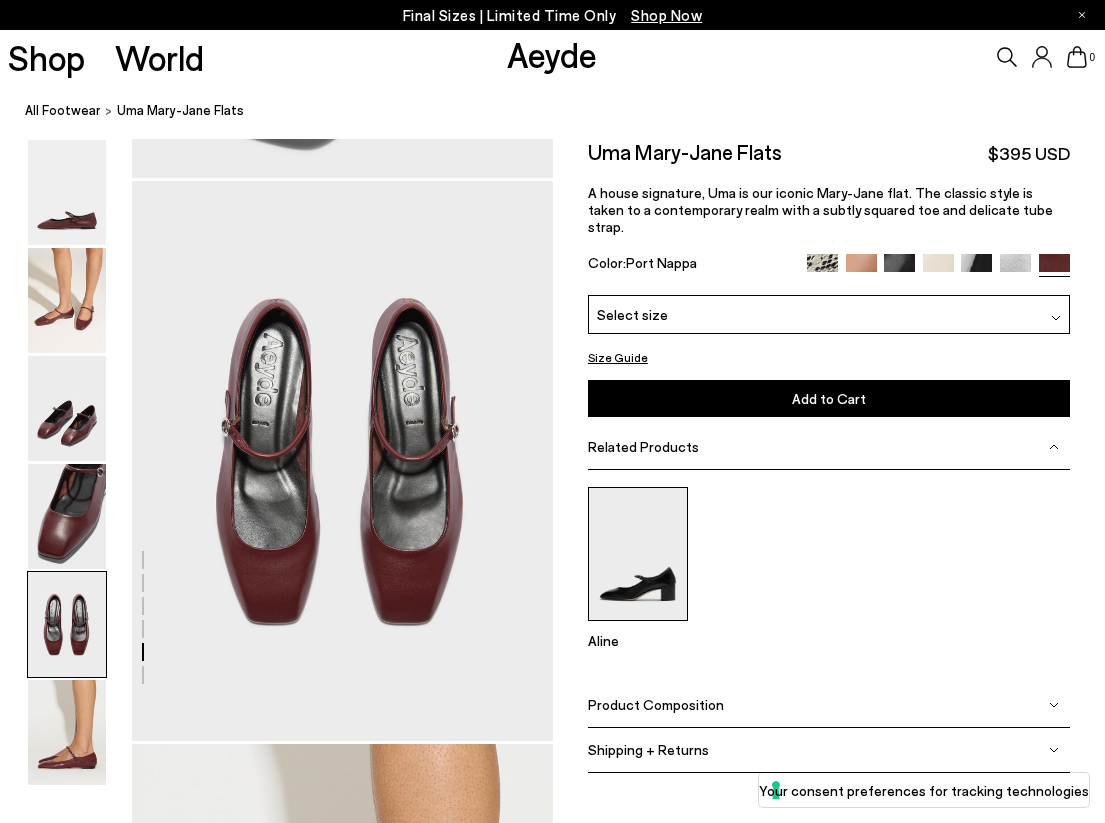 scroll, scrollTop: 2085, scrollLeft: 0, axis: vertical 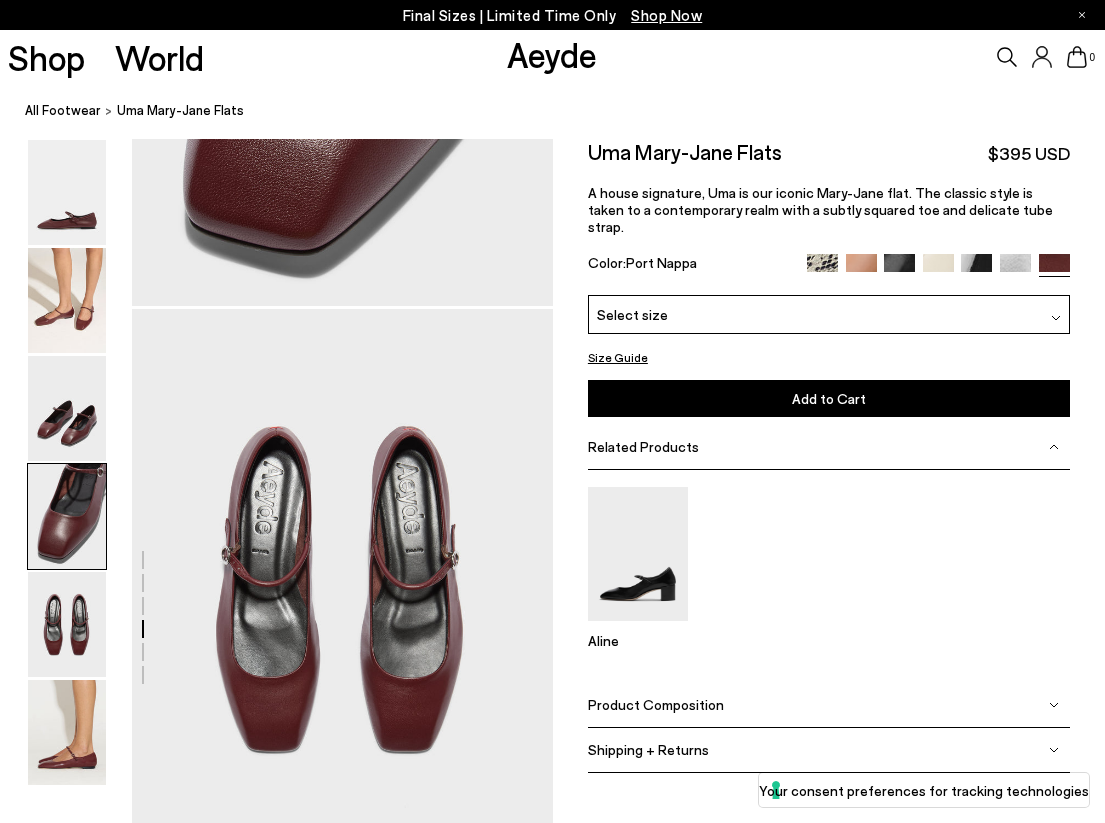 click on "+" at bounding box center [938, 265] 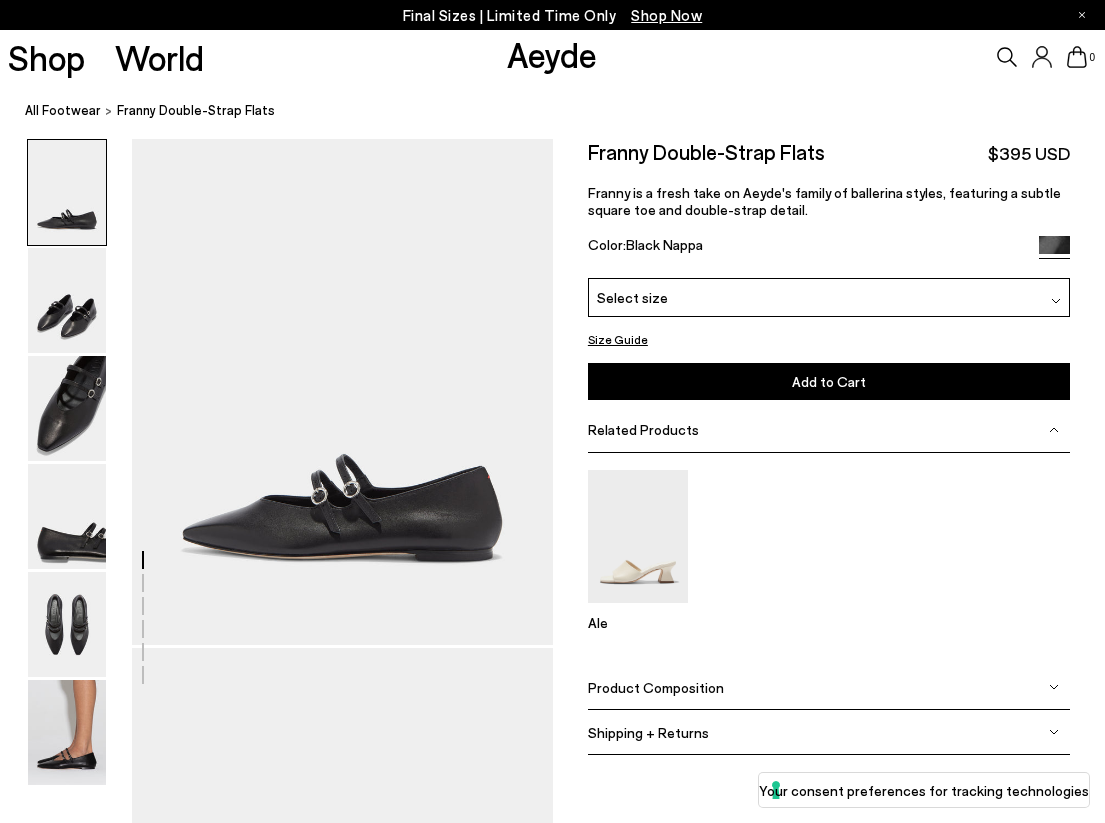 scroll, scrollTop: 0, scrollLeft: 0, axis: both 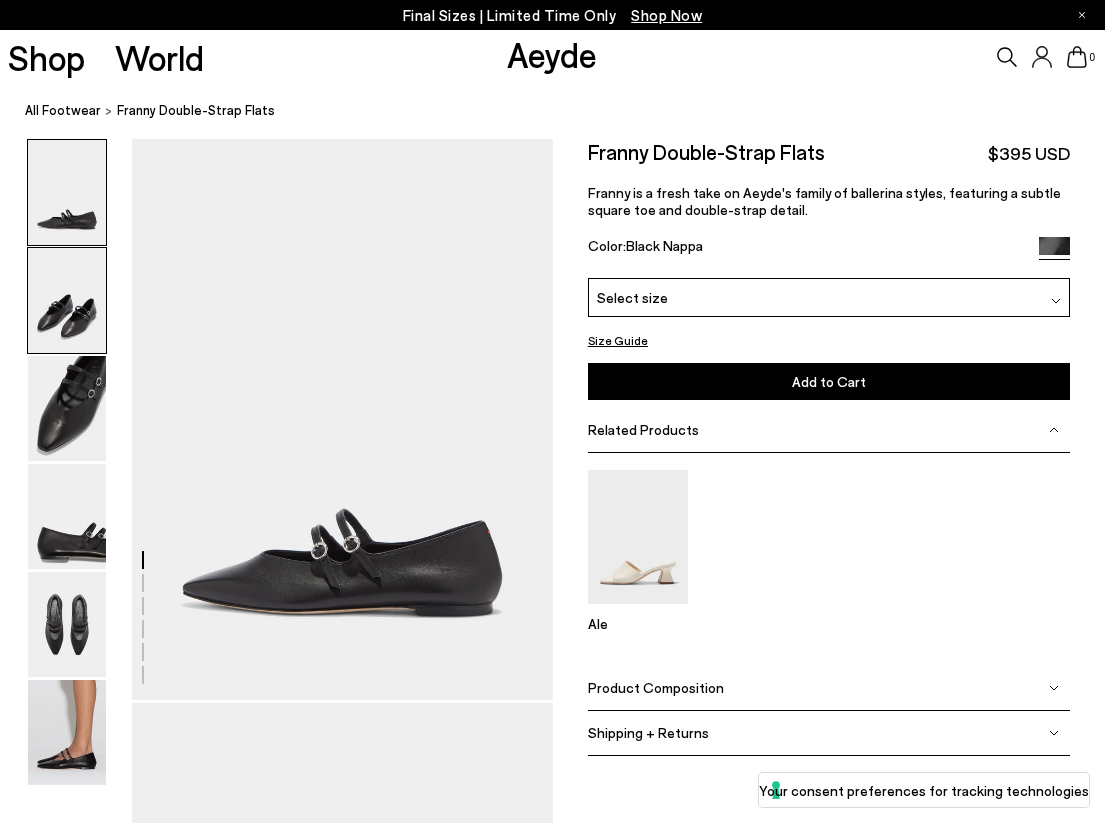 click at bounding box center (67, 300) 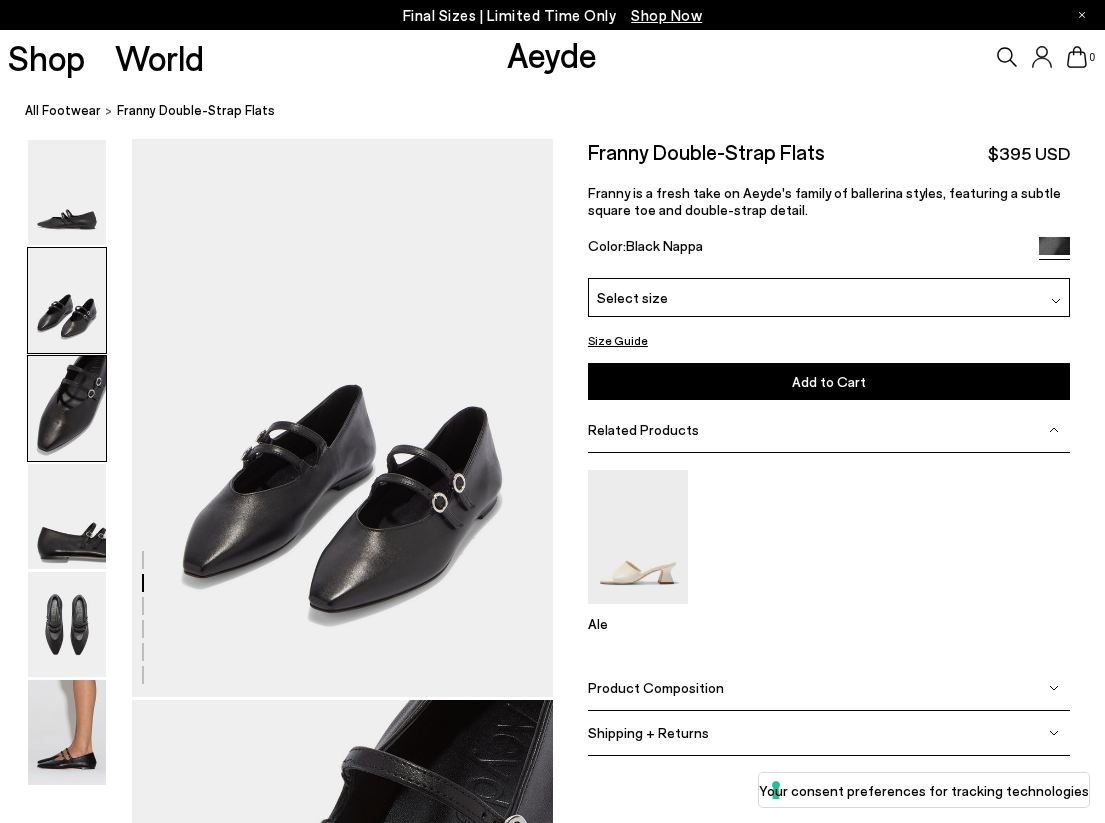 click at bounding box center [67, 408] 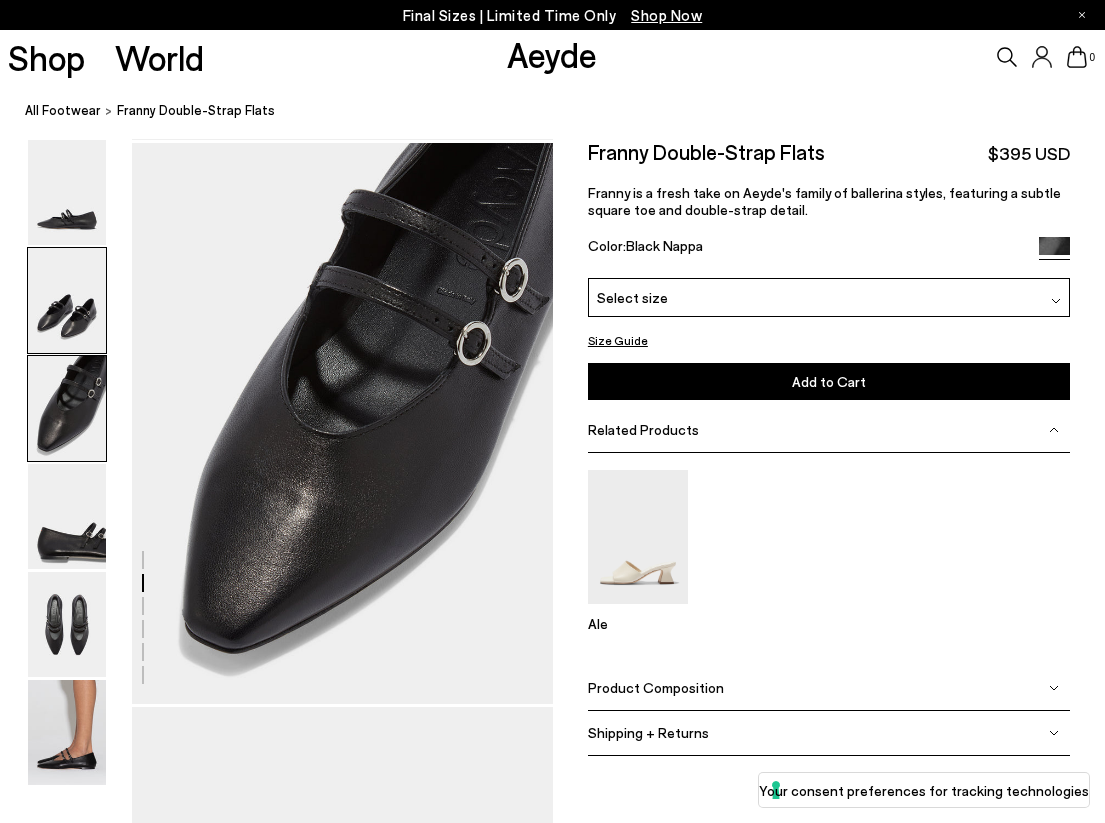 scroll, scrollTop: 1129, scrollLeft: 0, axis: vertical 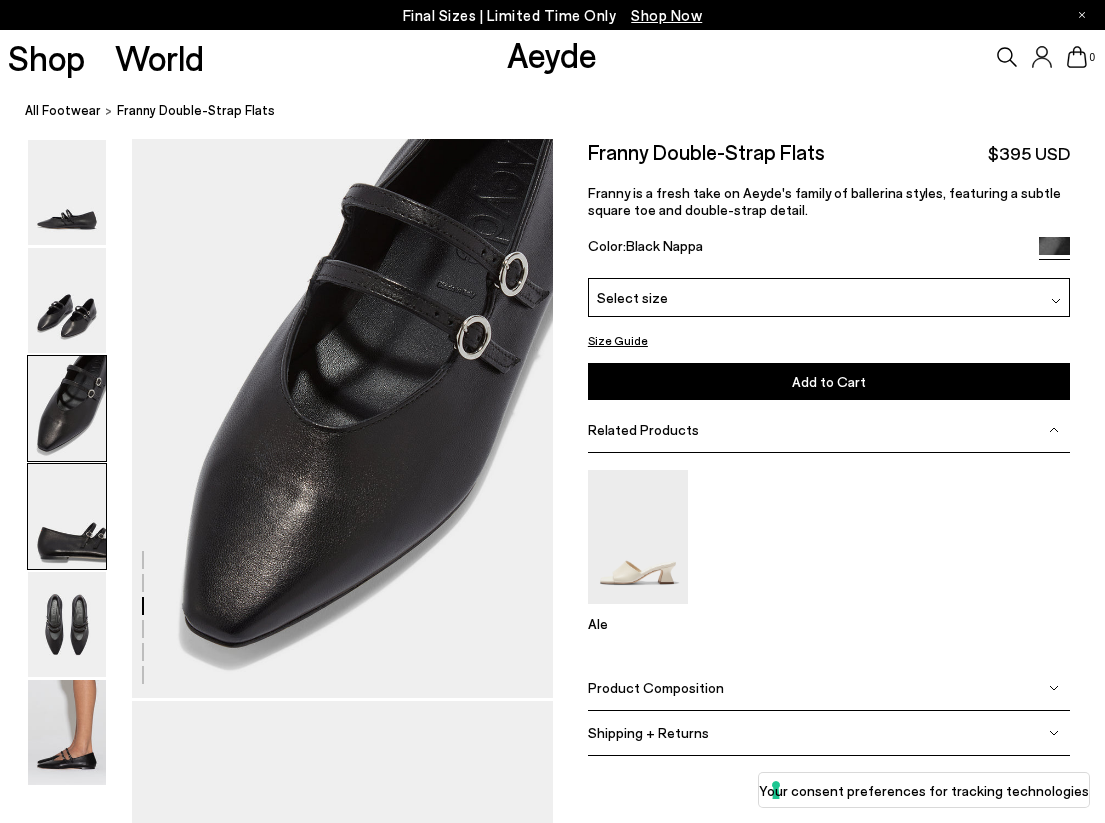 click at bounding box center (67, 516) 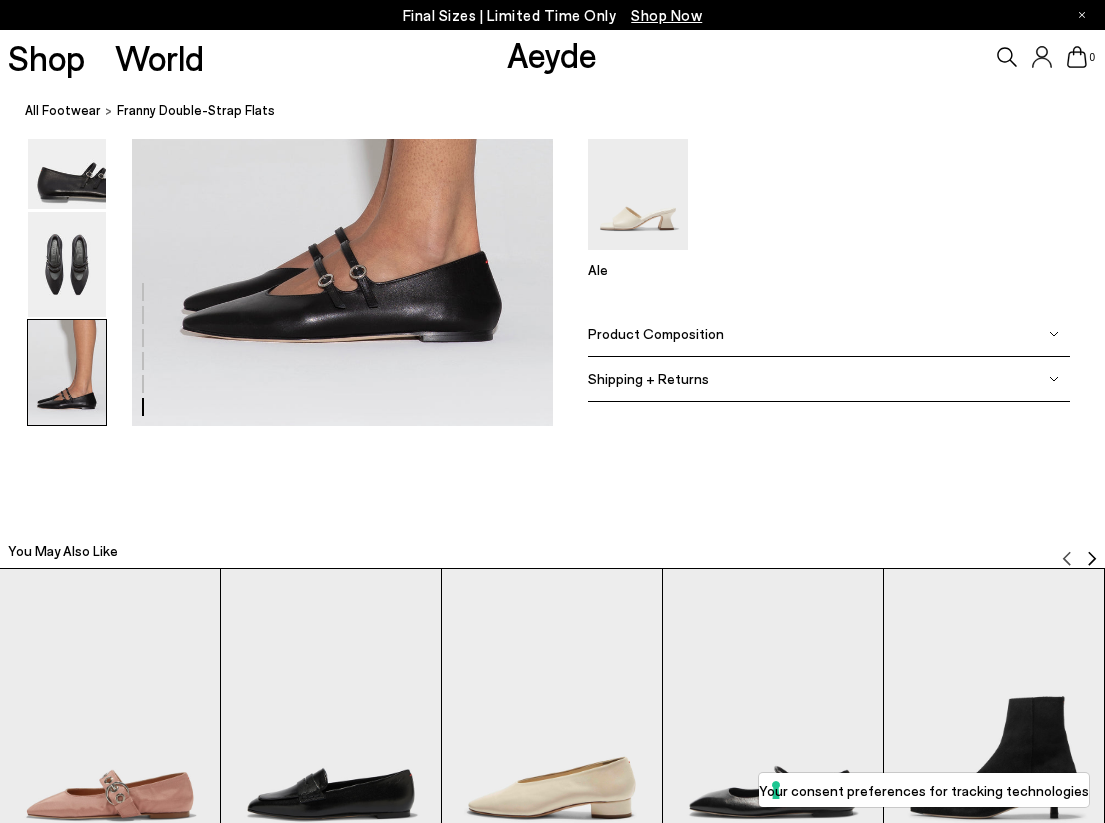 scroll, scrollTop: 3090, scrollLeft: 0, axis: vertical 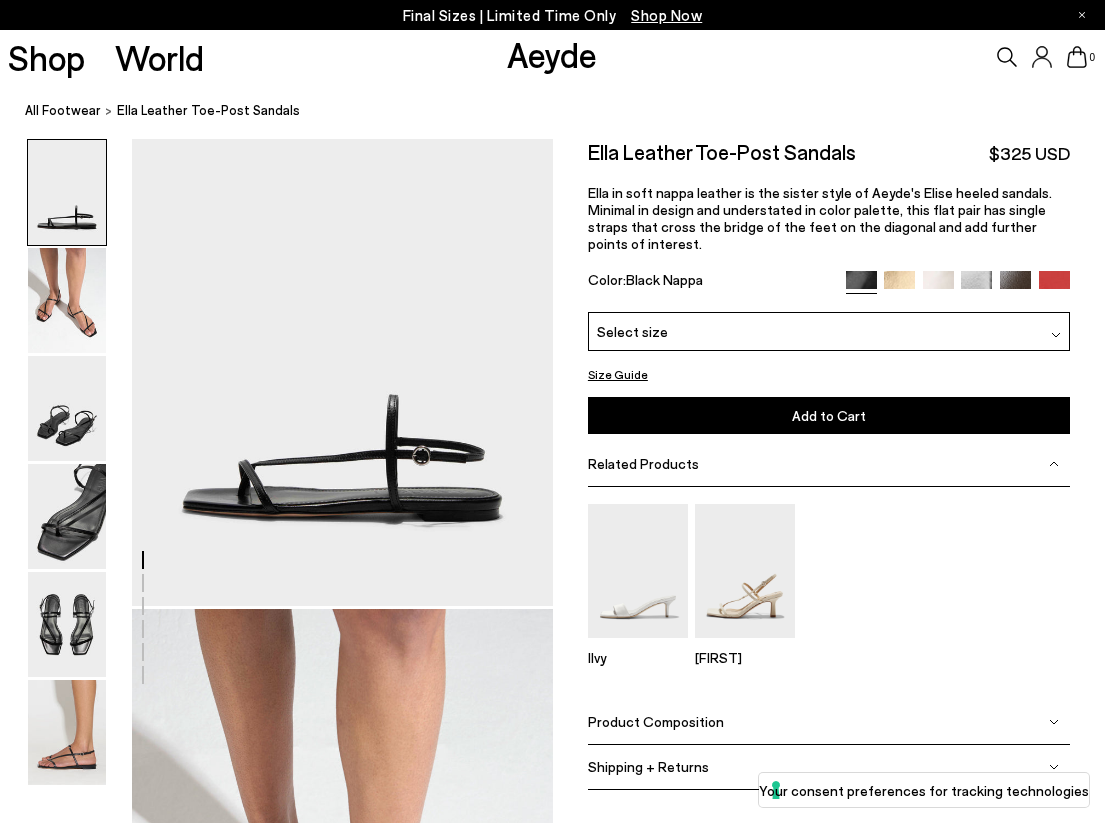 click on "Select size" at bounding box center [632, 331] 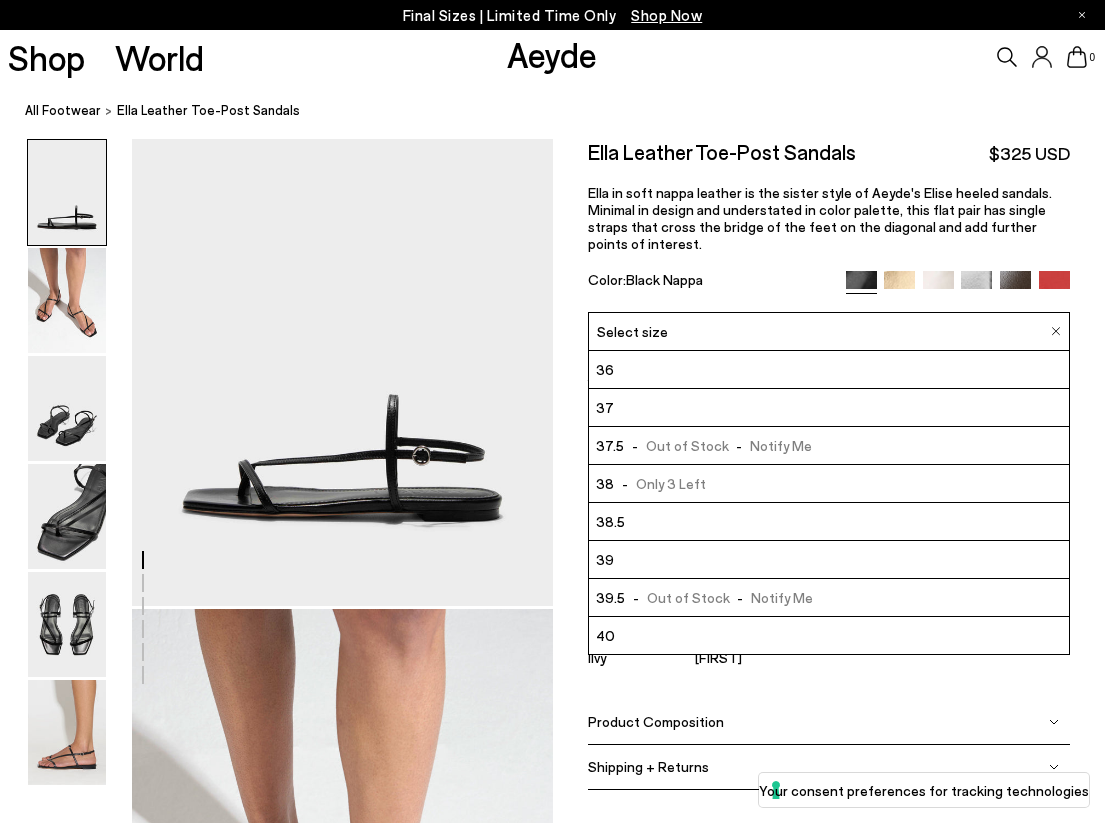 click on "[FIRST] Sandals
$325 USD
[FIRST] in soft nappa leather is the sister style of Aeyde's [FIRST] heeled sandals. Minimal in design and understated in color palette, this flat pair has single straps that cross the bridge of the feet on the diagonal and add further points of interest.
Color:  Black Nappa" at bounding box center (829, 225) 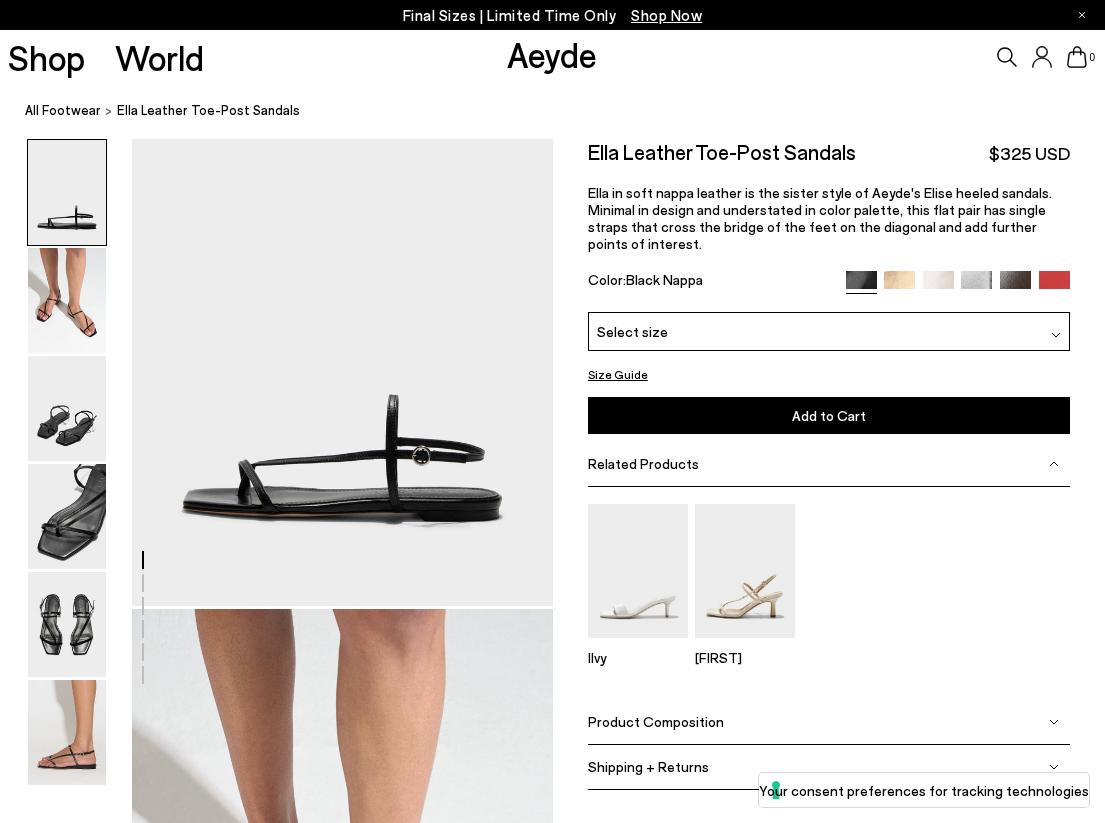 click on "Size Guide" at bounding box center (618, 374) 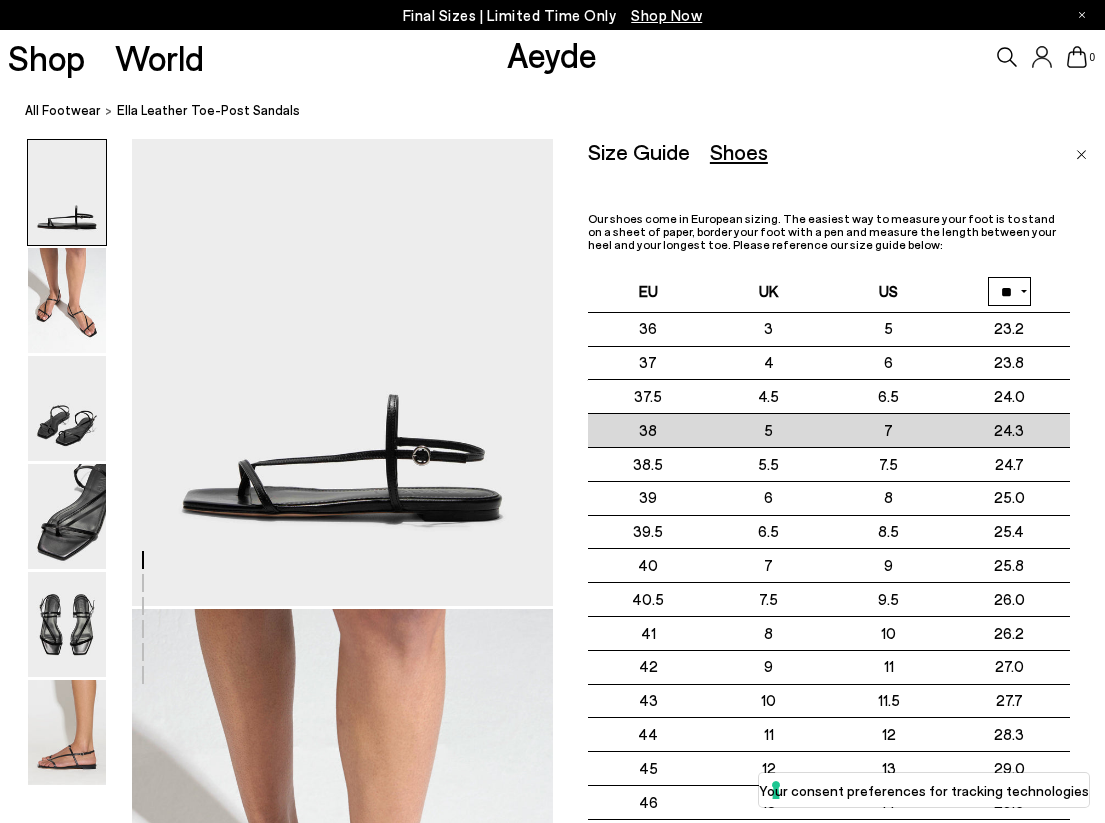 drag, startPoint x: 902, startPoint y: 429, endPoint x: 636, endPoint y: 437, distance: 266.12027 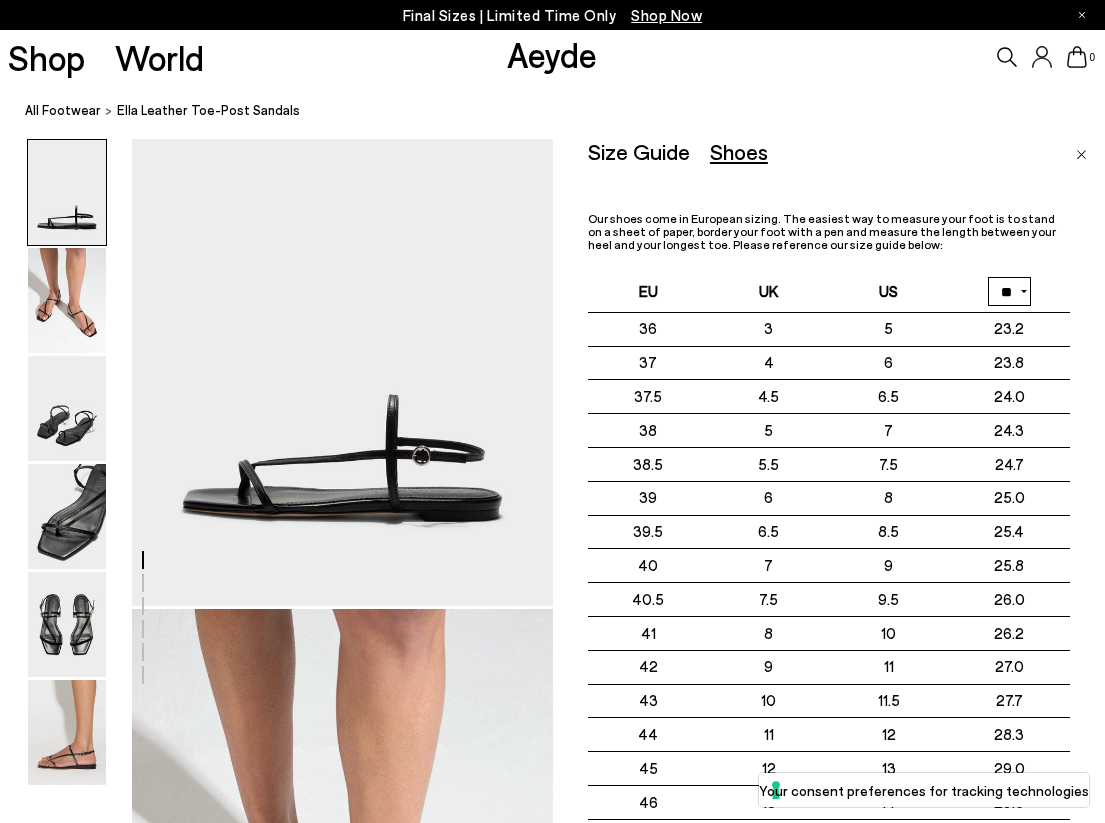 click on "Size Guide
Shoes
Belt
Our shoes come in European sizing. The easiest way to measure your foot is to stand on a sheet of paper, border your foot with a pen and measure the length between your heel and your longest toe. Please reference our size guide below:
EU
UK US
** **" at bounding box center [829, 522] 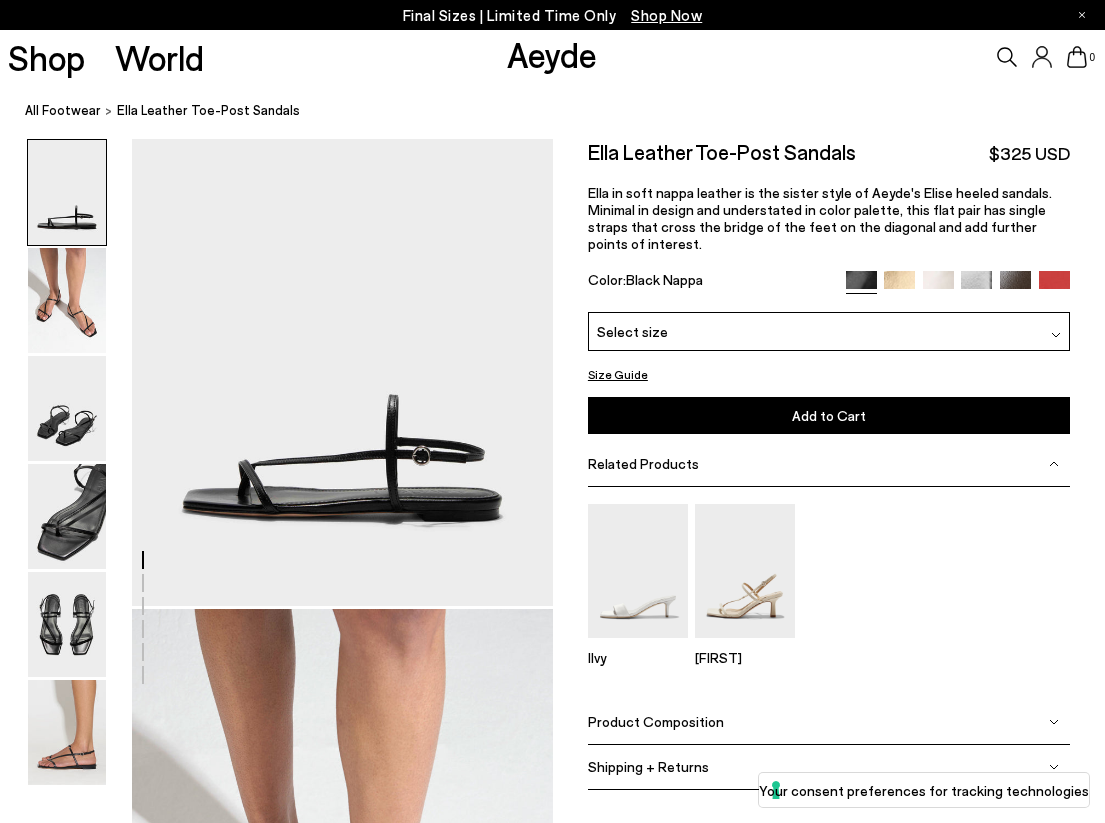 click on "Select size" at bounding box center (829, 331) 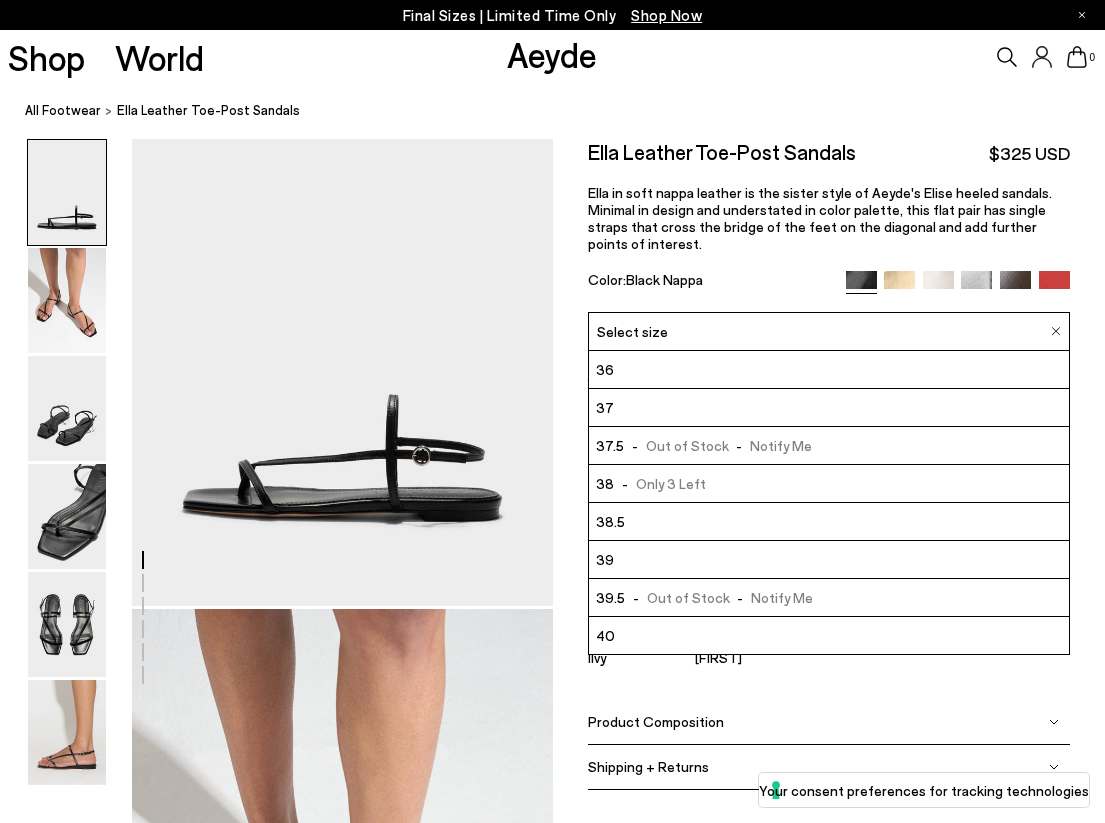 click on "- Only 3 Left" at bounding box center (659, 483) 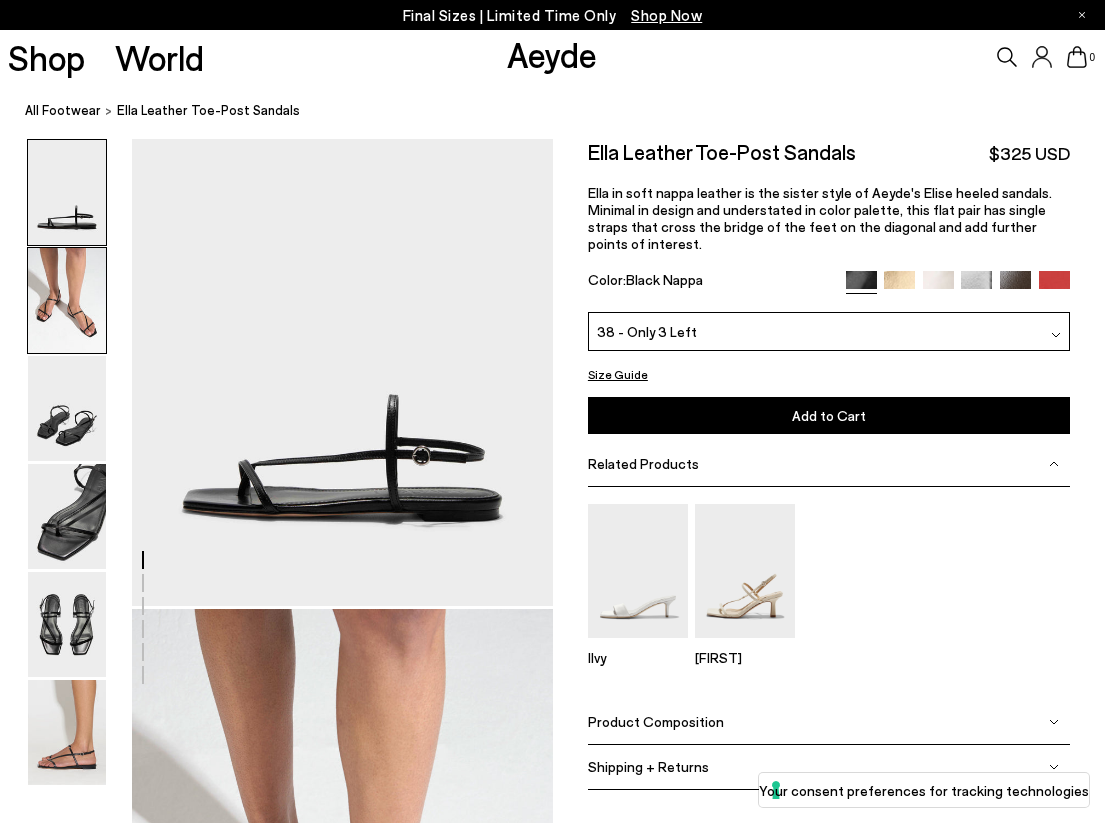 click at bounding box center [67, 300] 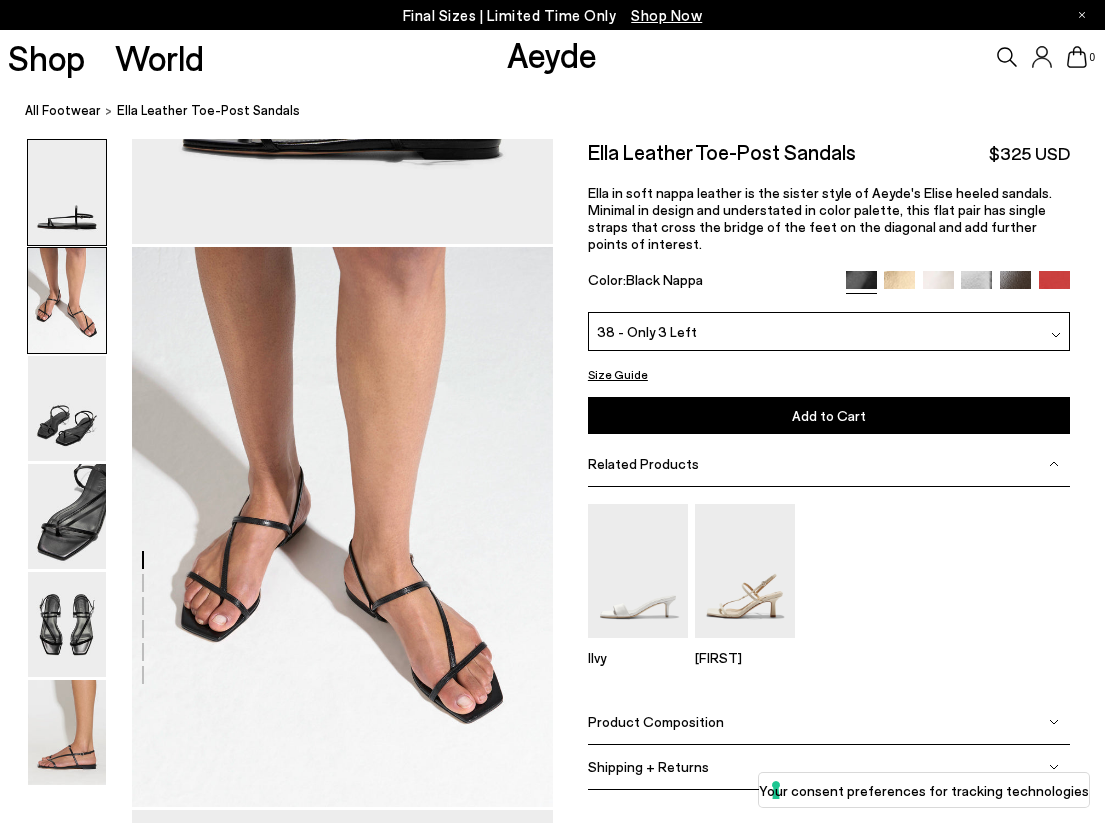 scroll, scrollTop: 566, scrollLeft: 0, axis: vertical 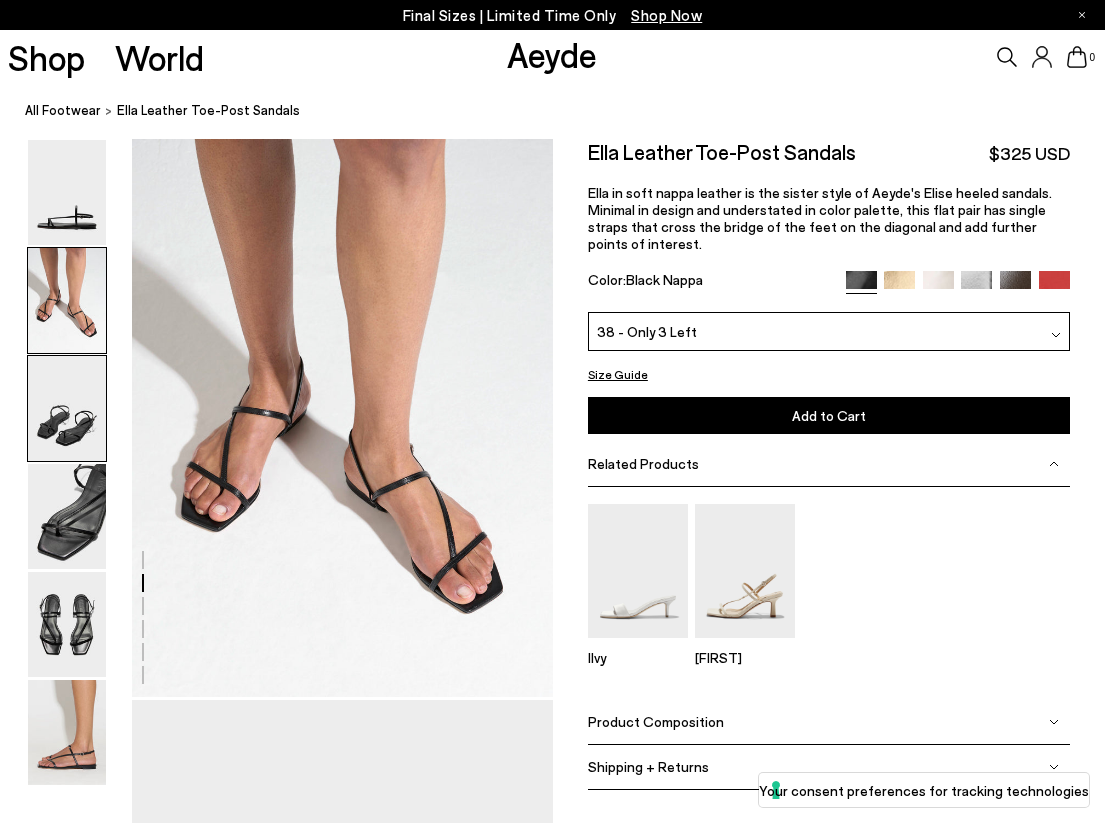 click at bounding box center [67, 408] 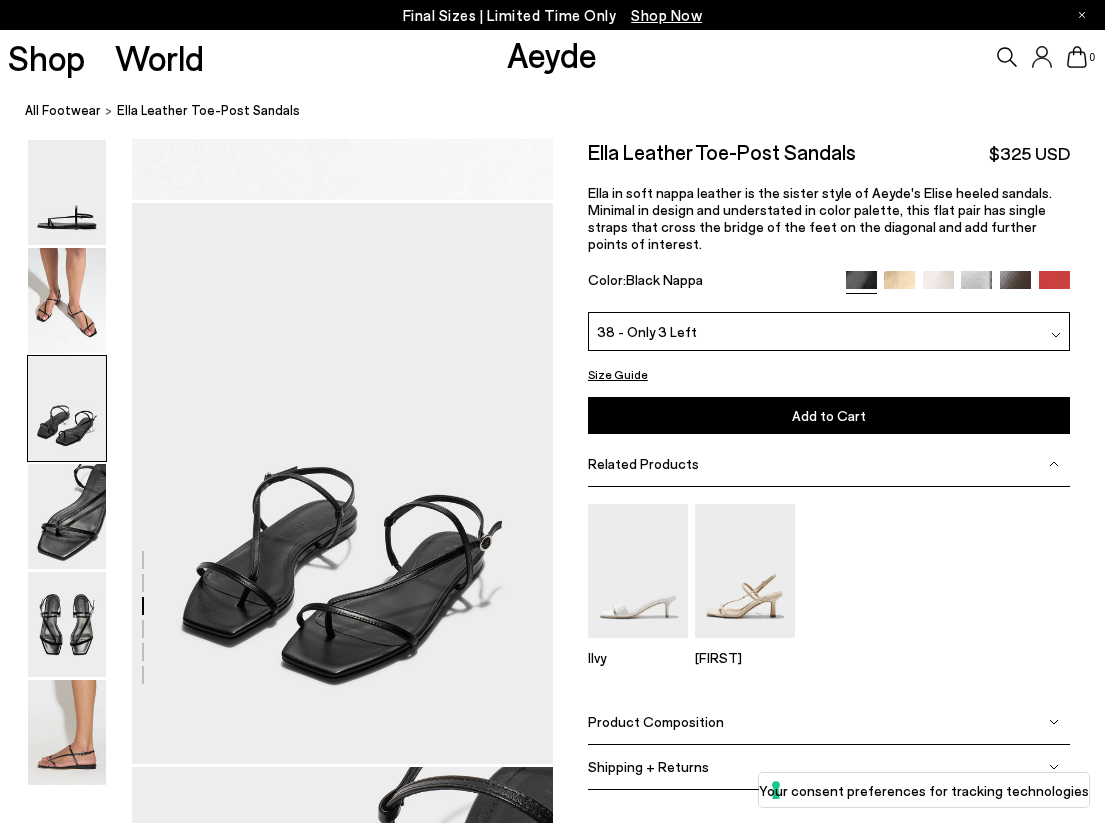 scroll, scrollTop: 1129, scrollLeft: 0, axis: vertical 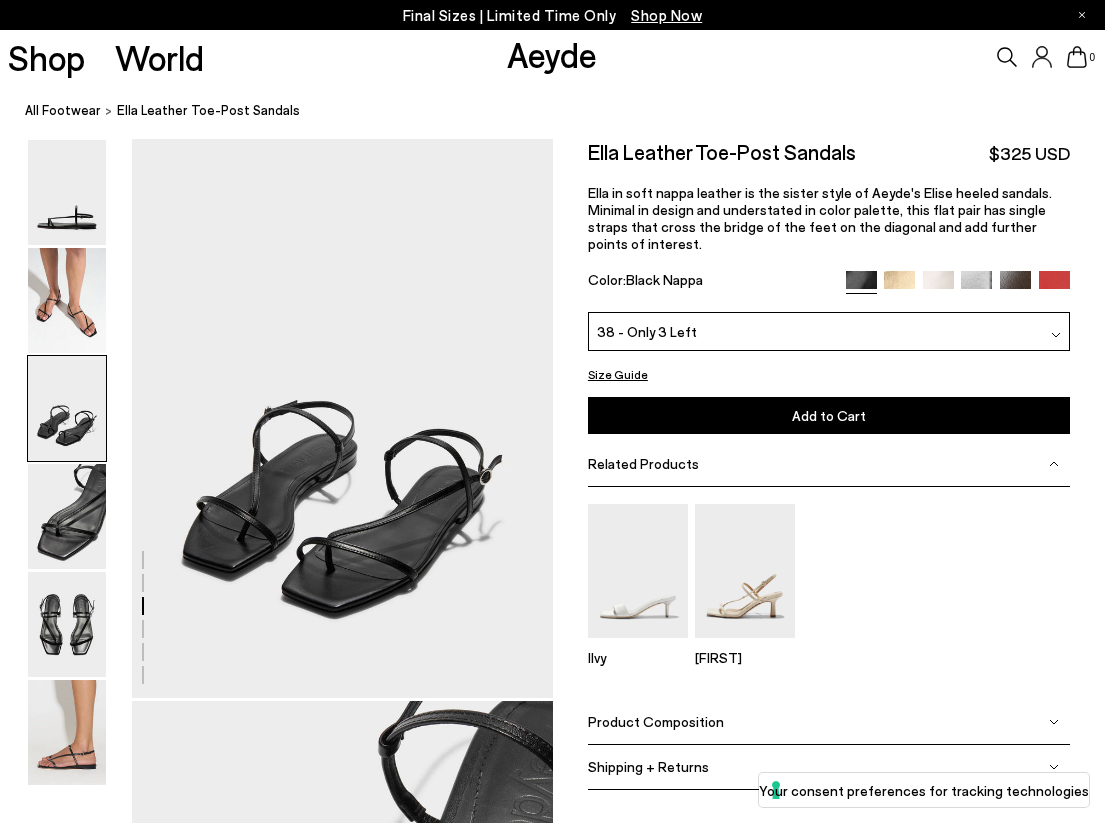 click at bounding box center (67, 408) 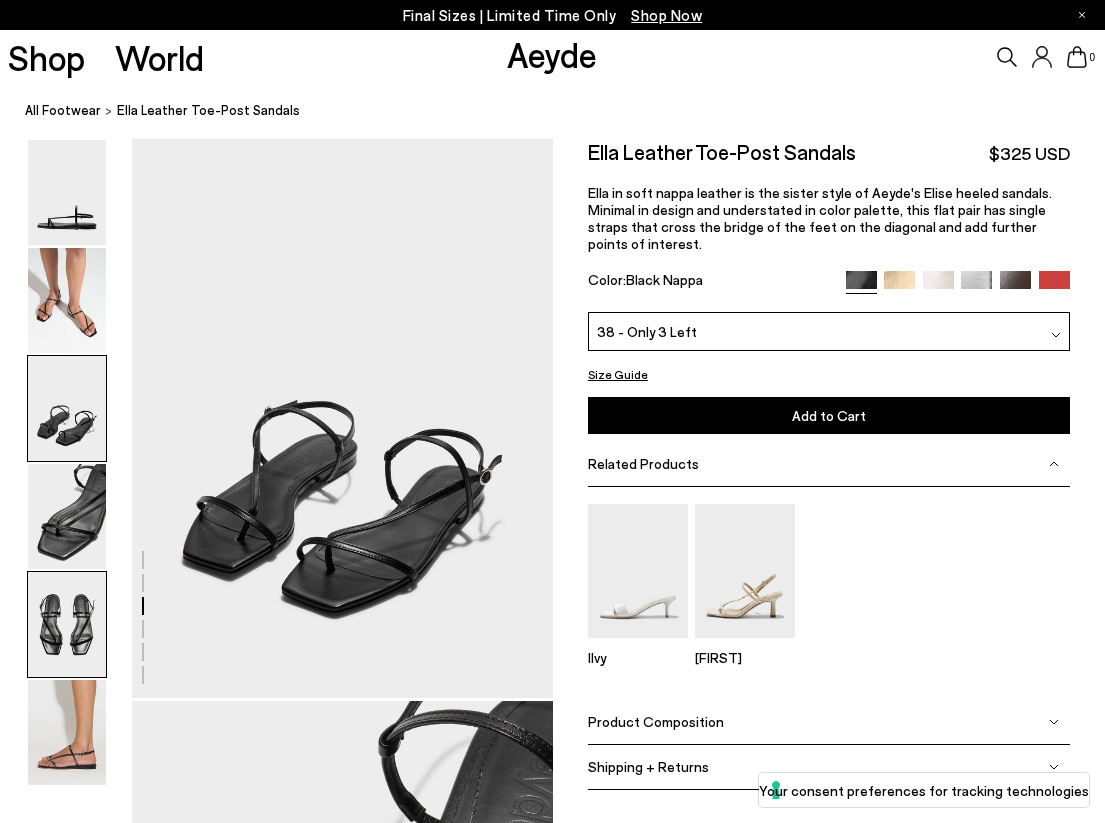 click at bounding box center [67, 624] 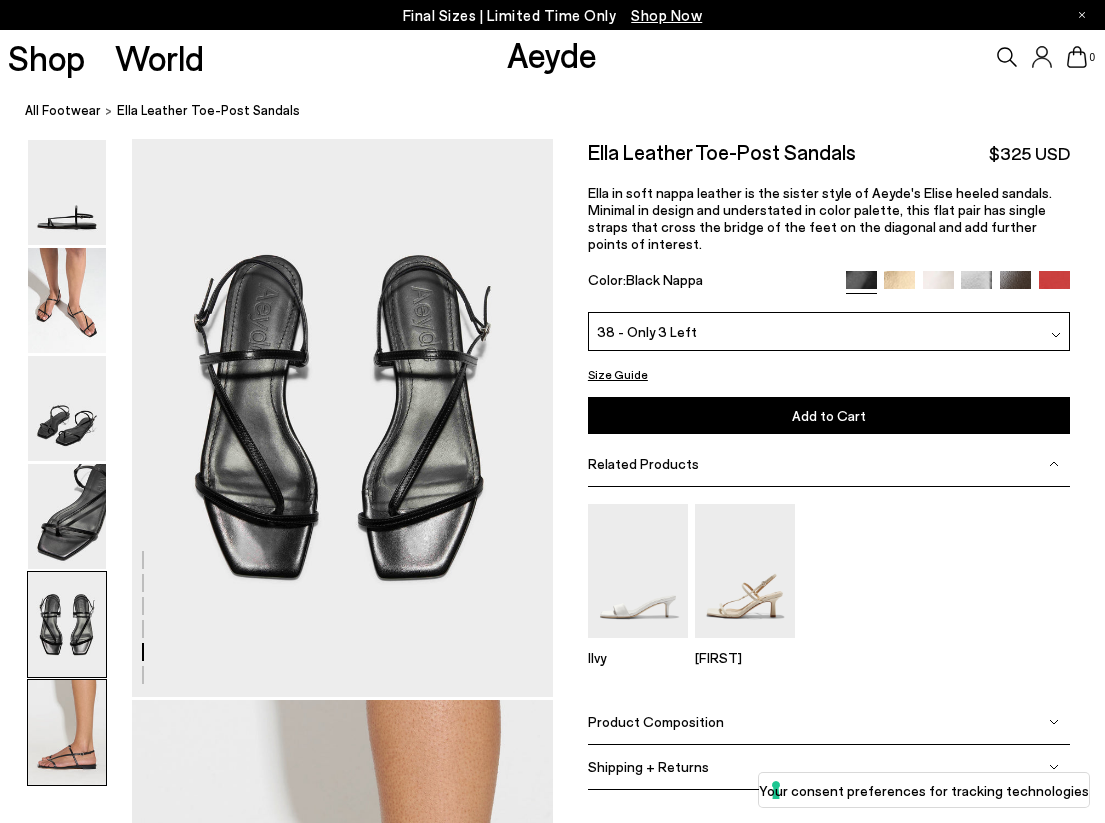 click at bounding box center (67, 732) 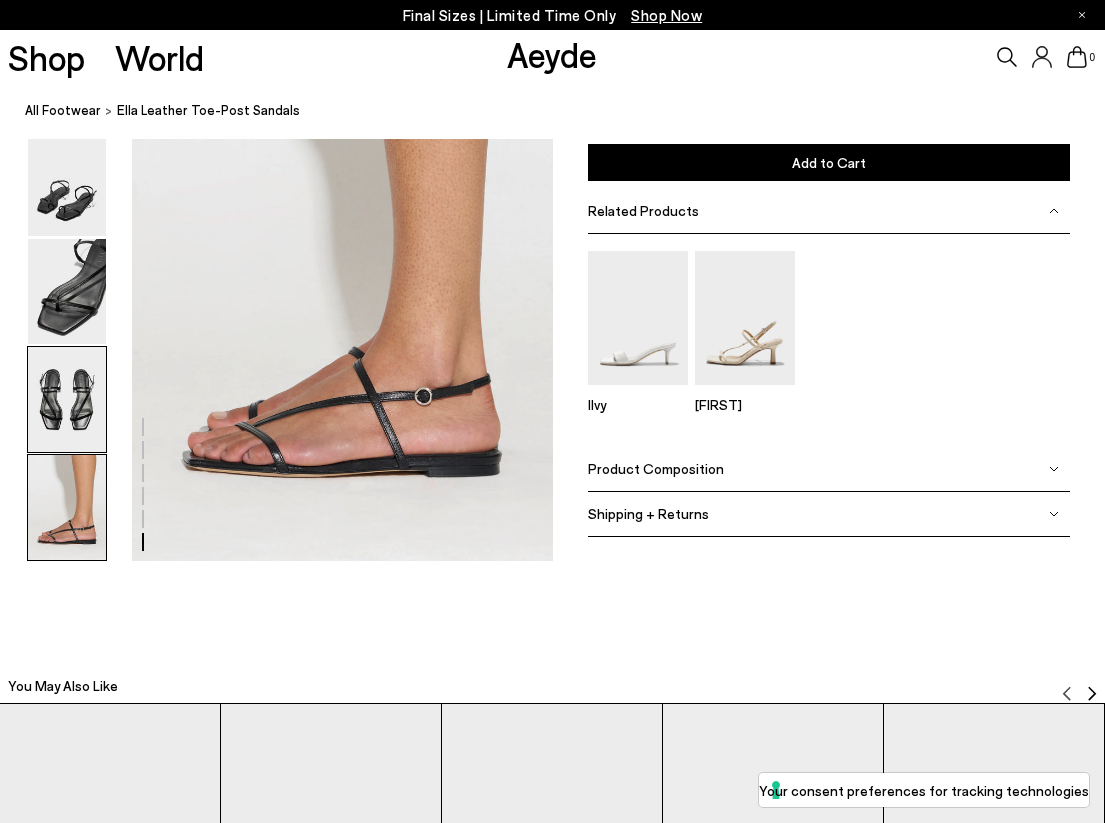 click at bounding box center [67, 399] 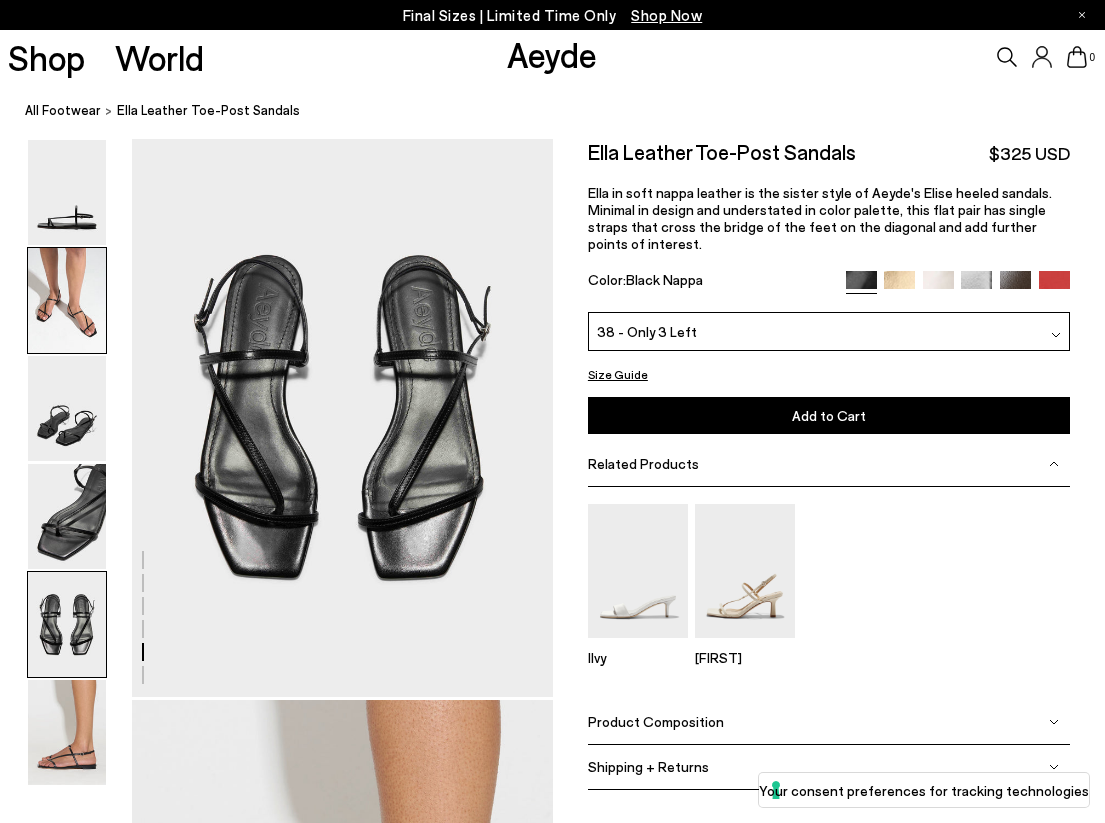 click at bounding box center (67, 300) 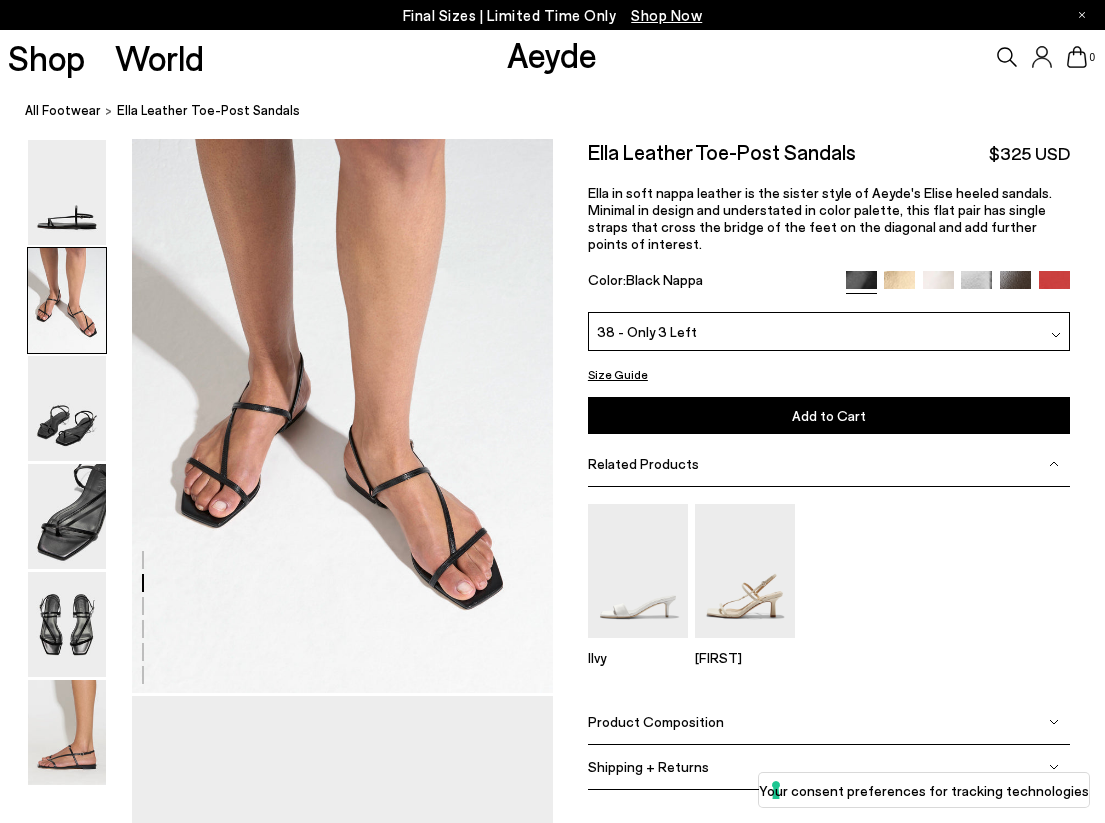 scroll, scrollTop: 566, scrollLeft: 0, axis: vertical 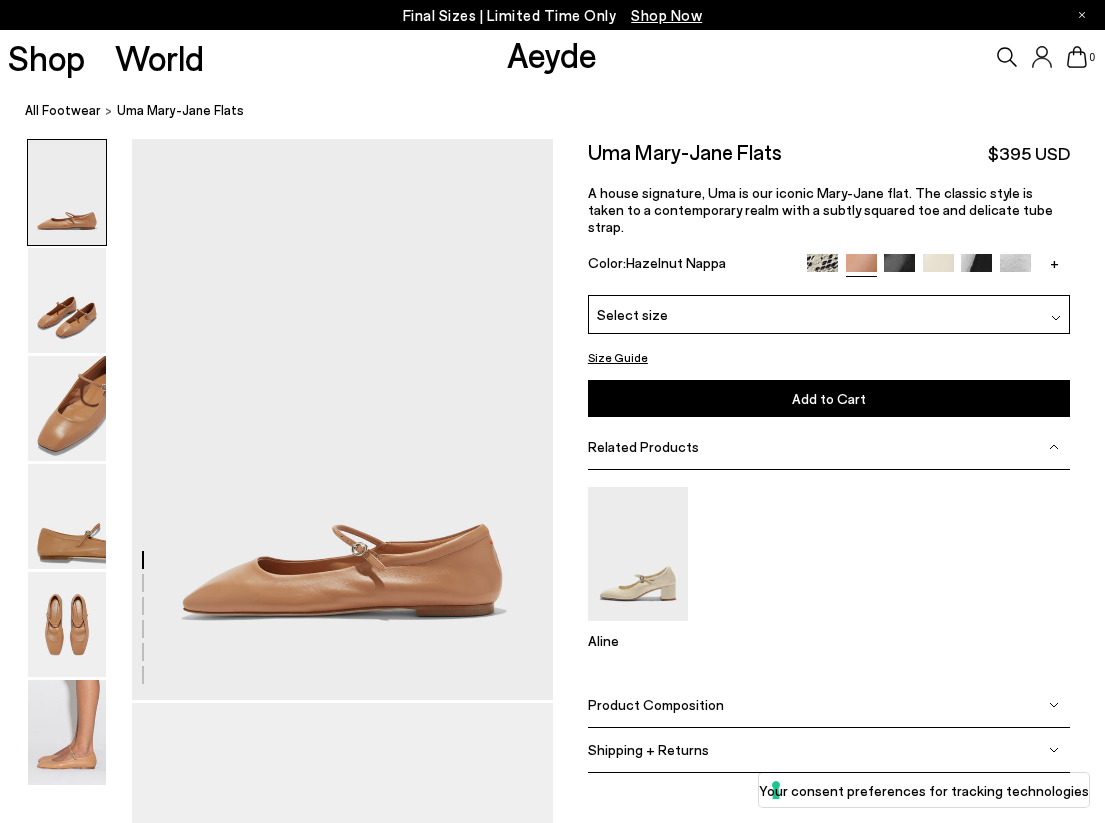 click at bounding box center (899, 269) 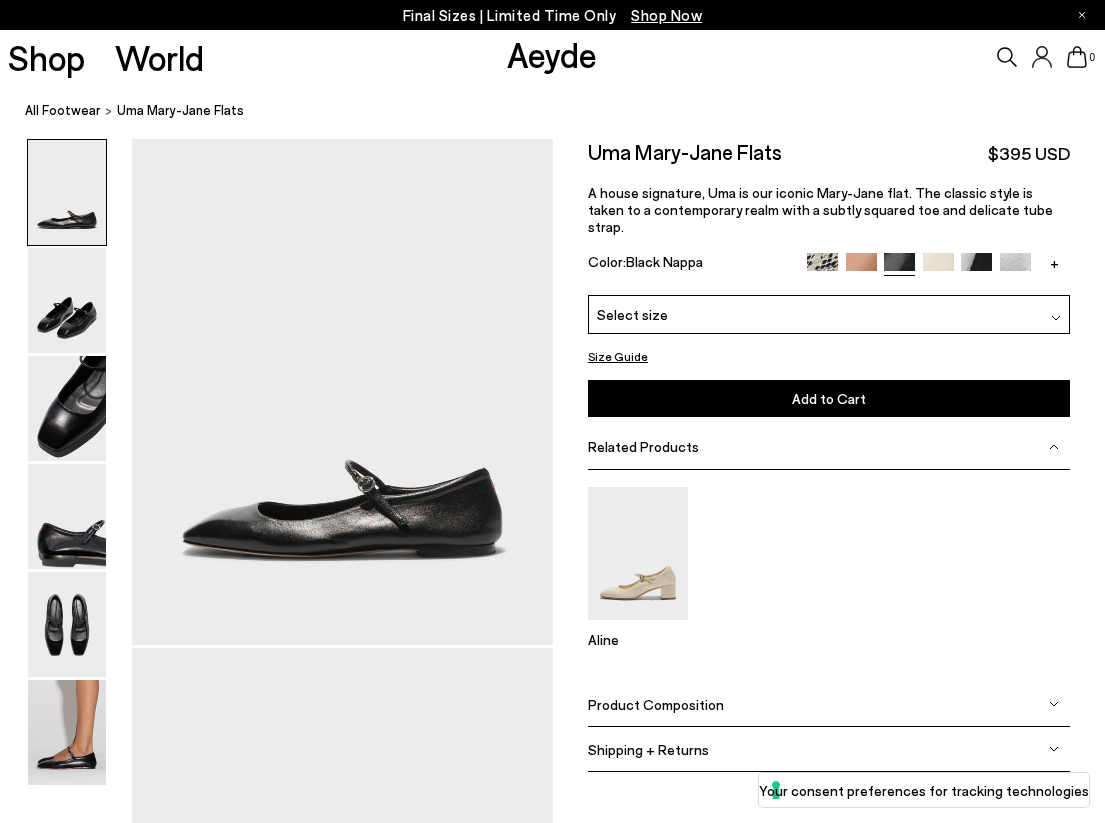 scroll, scrollTop: 0, scrollLeft: 0, axis: both 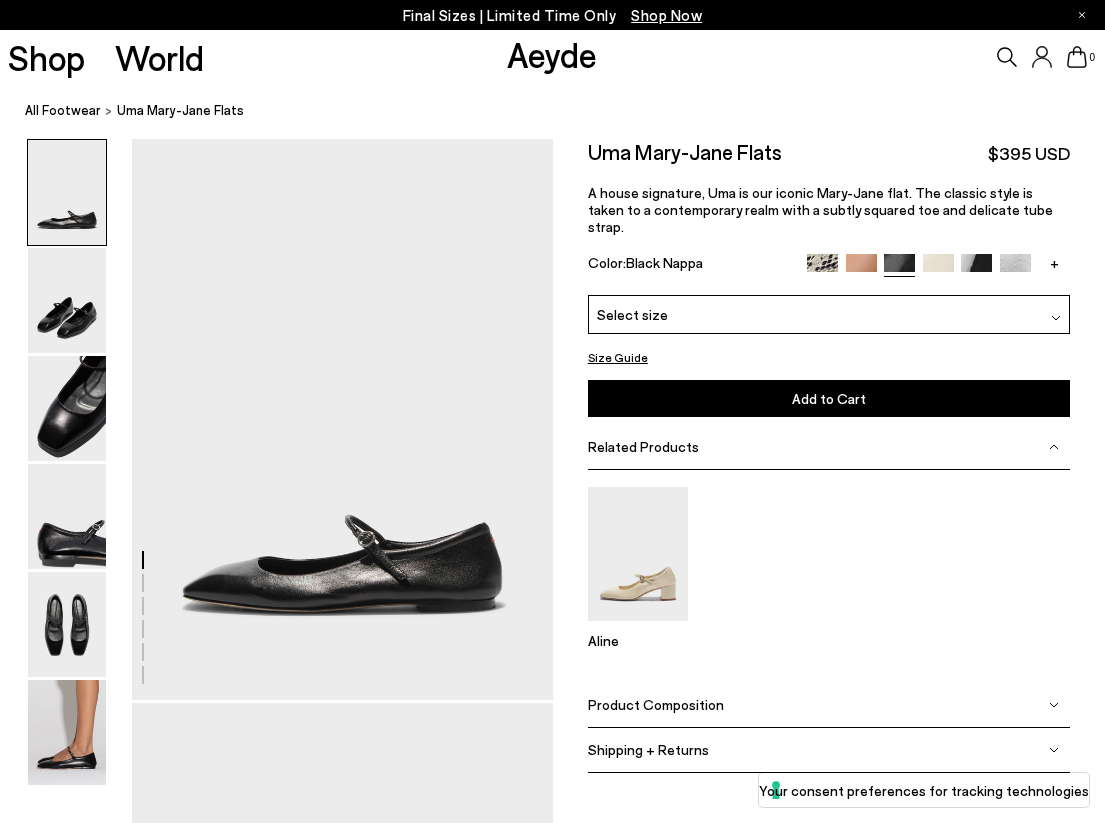 click at bounding box center (938, 269) 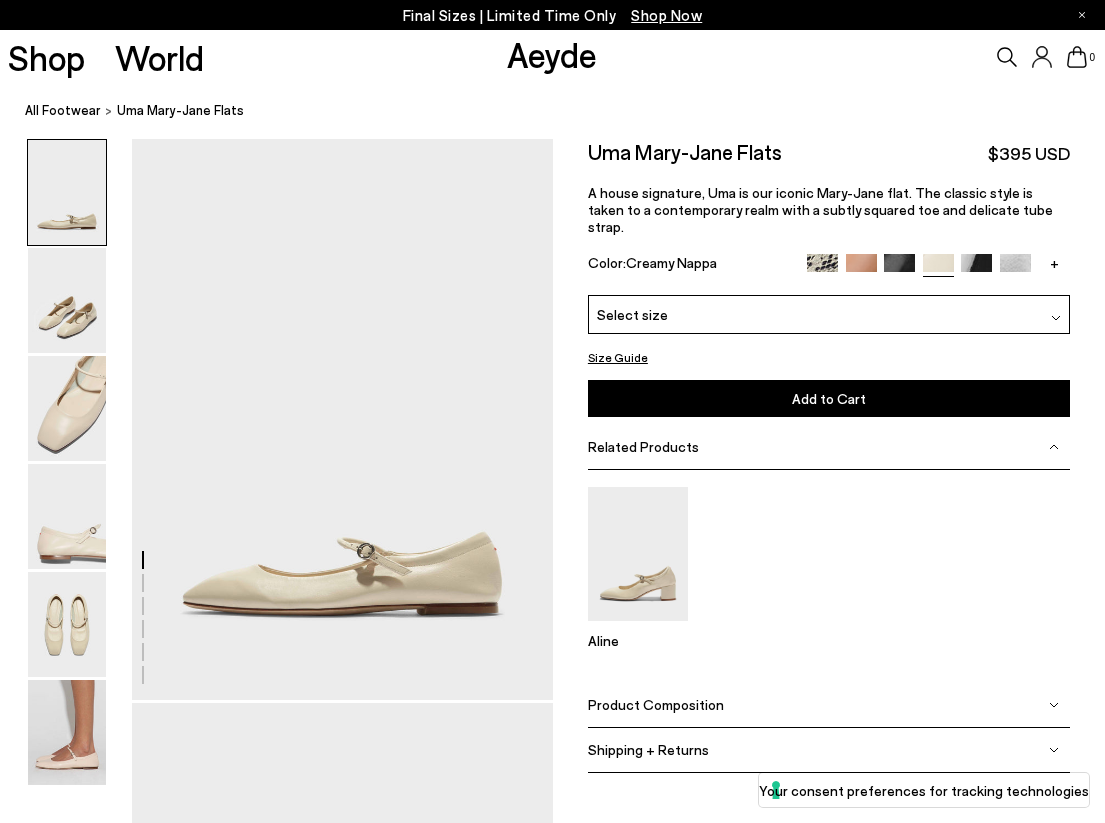 scroll, scrollTop: 0, scrollLeft: 0, axis: both 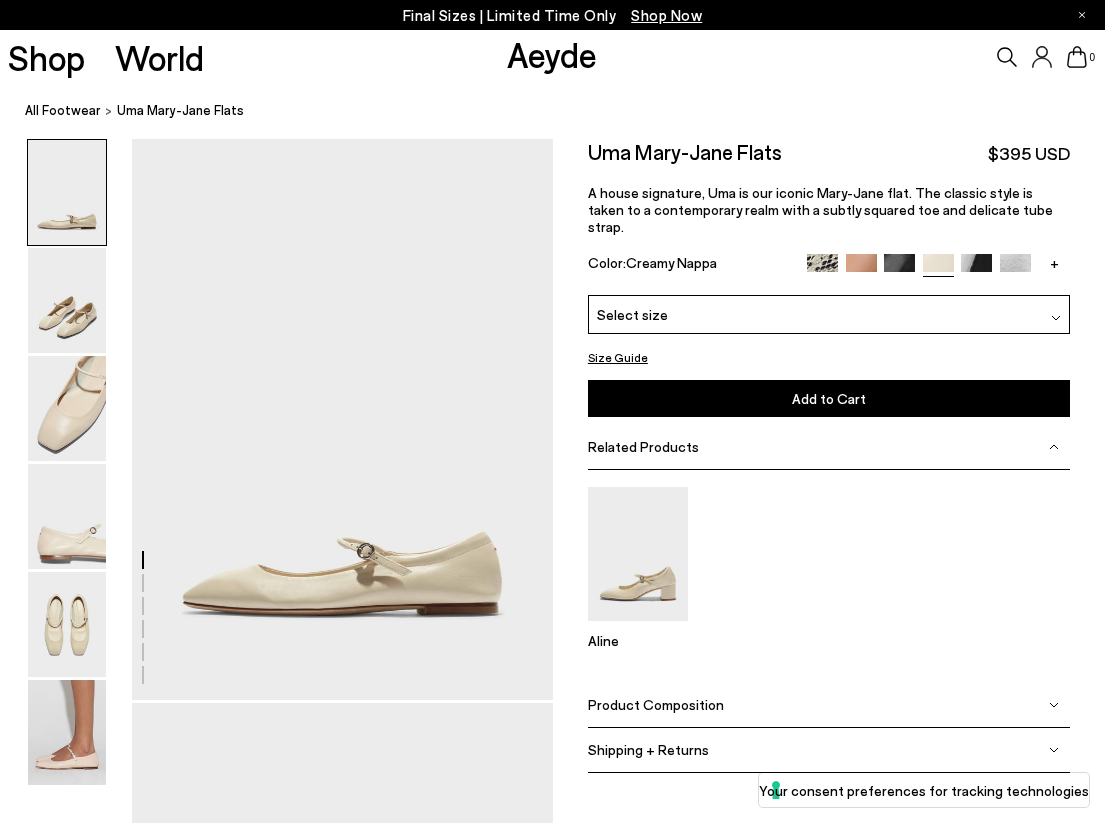 click at bounding box center (976, 269) 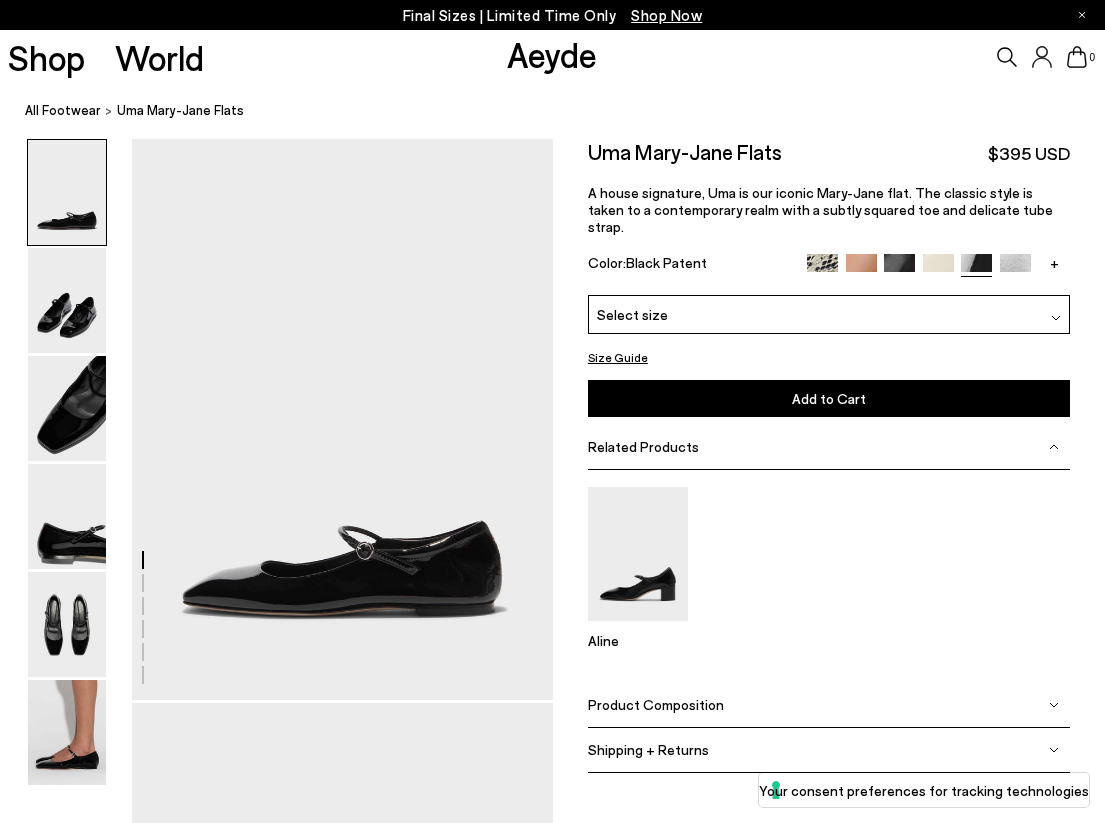 scroll, scrollTop: 0, scrollLeft: 0, axis: both 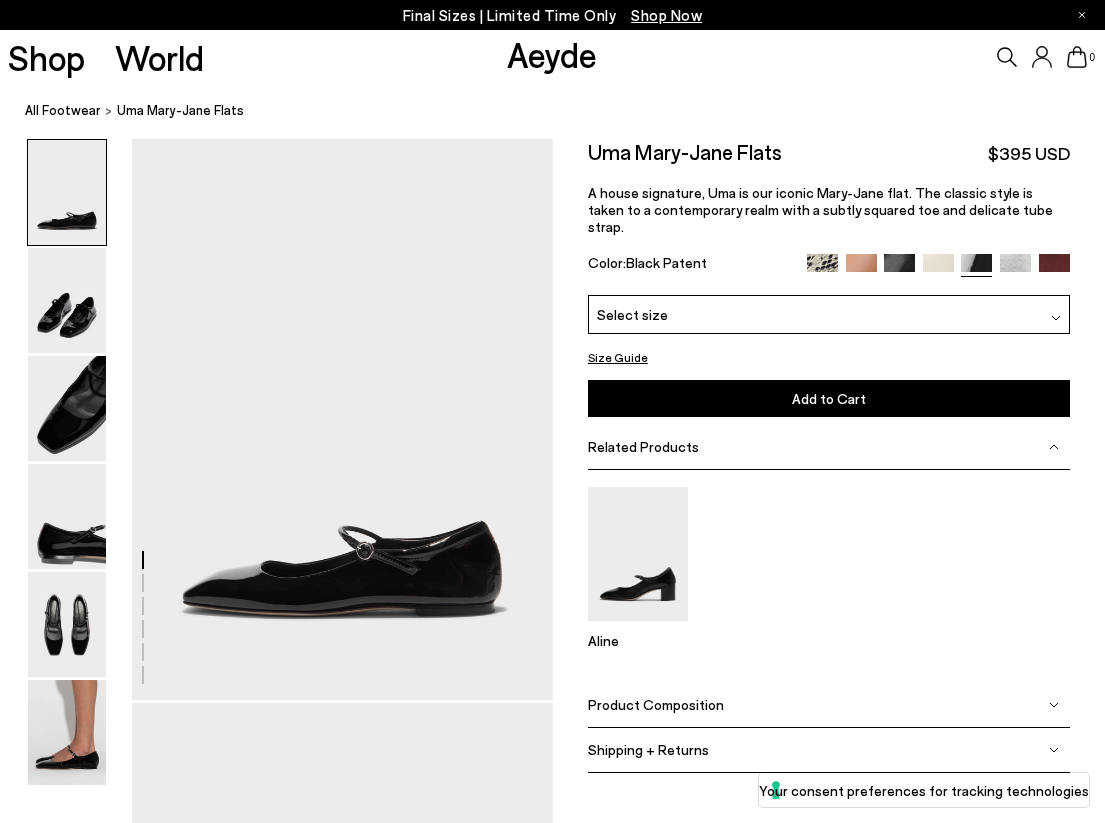 click at bounding box center [1054, 269] 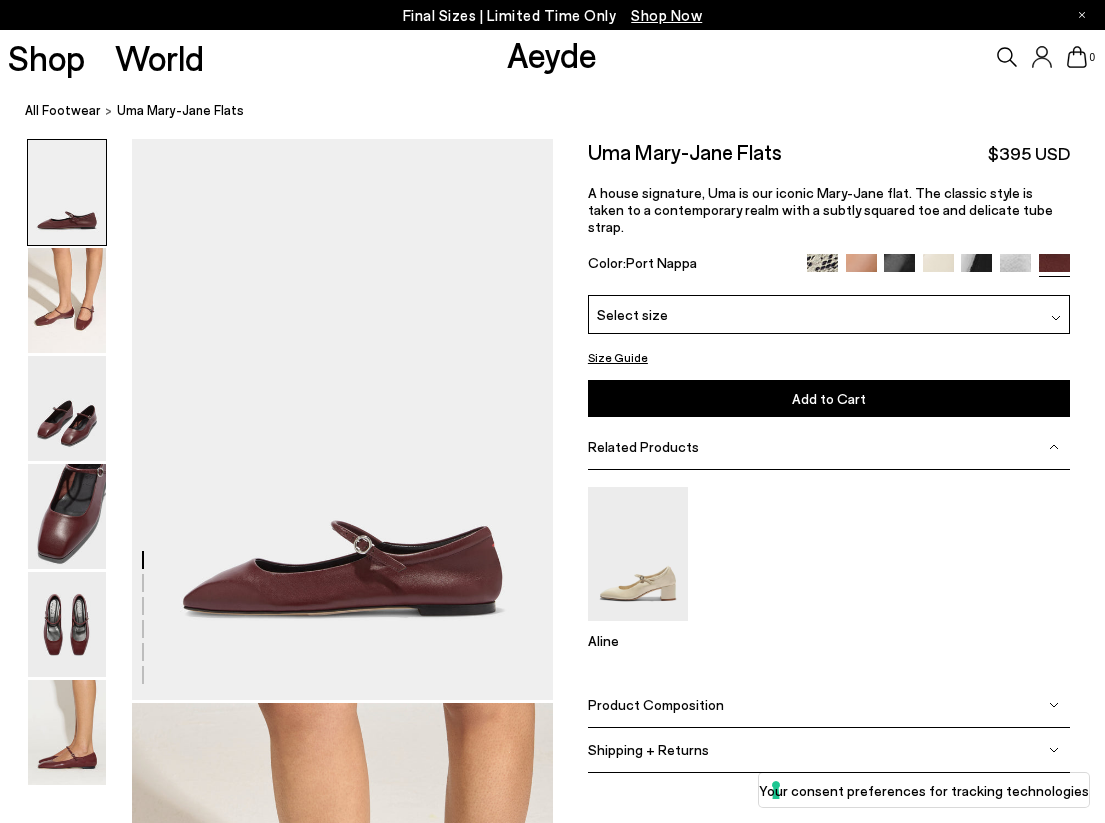 scroll, scrollTop: 0, scrollLeft: 0, axis: both 